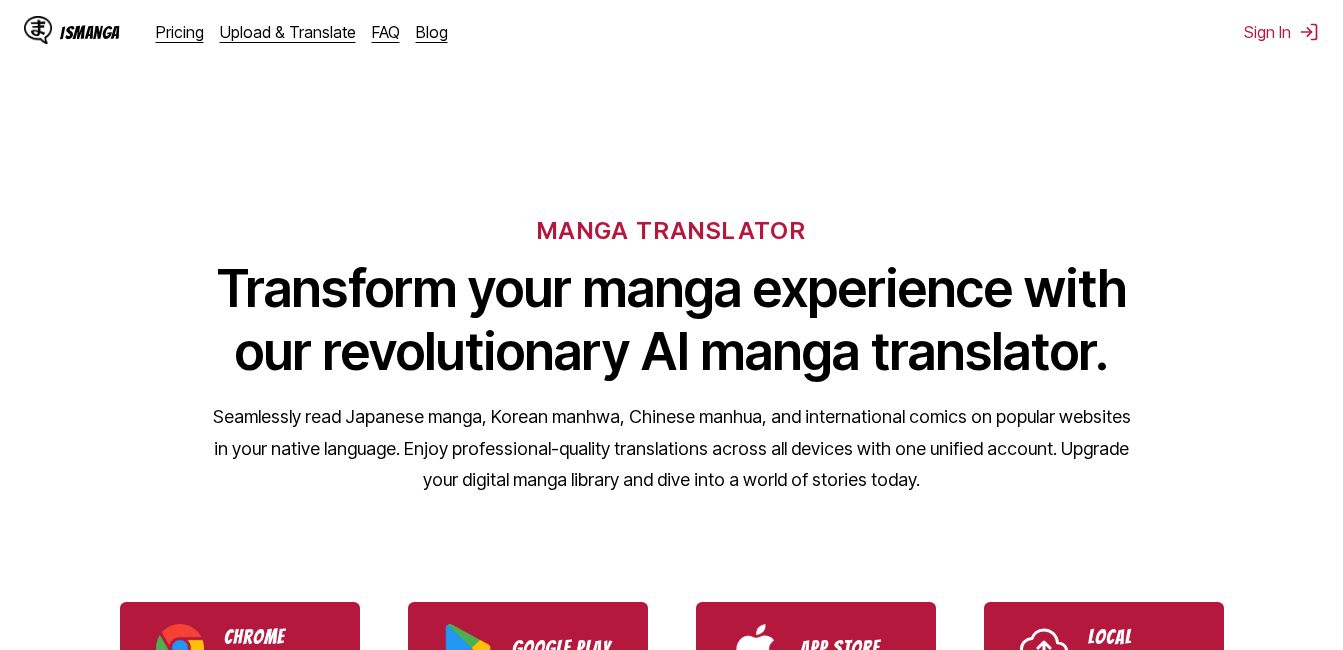scroll, scrollTop: 0, scrollLeft: 0, axis: both 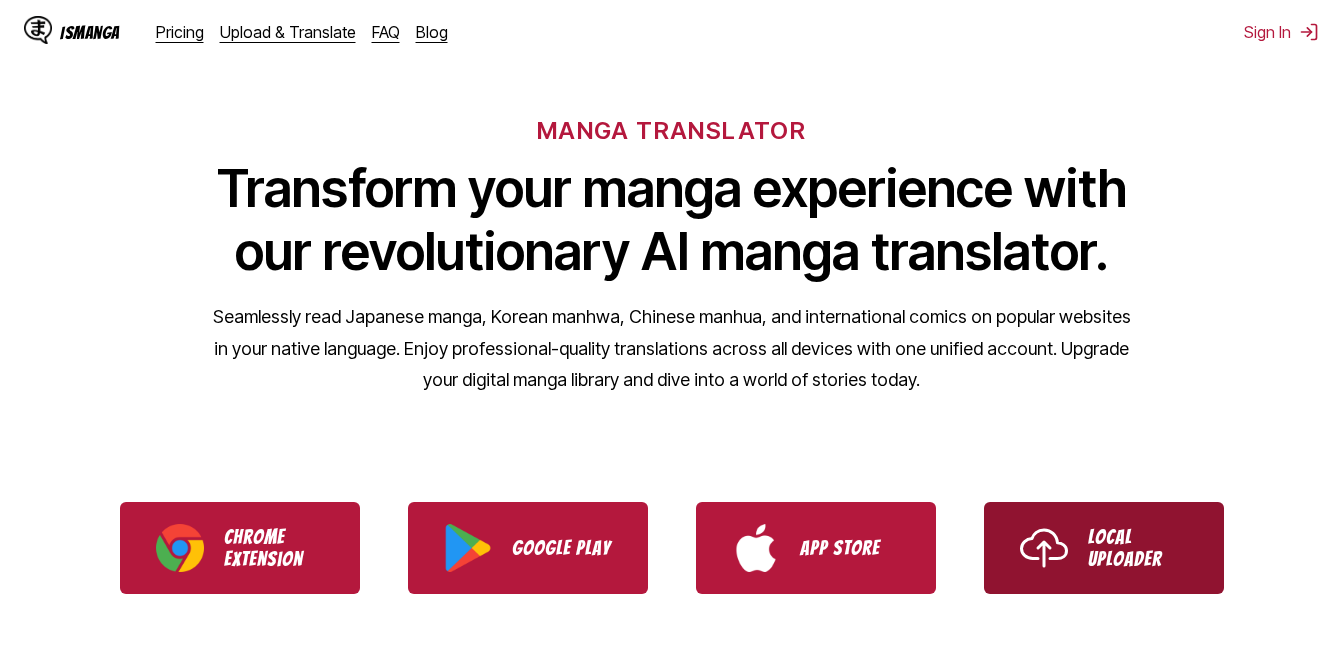 click on "Local Uploader" at bounding box center (1104, 548) 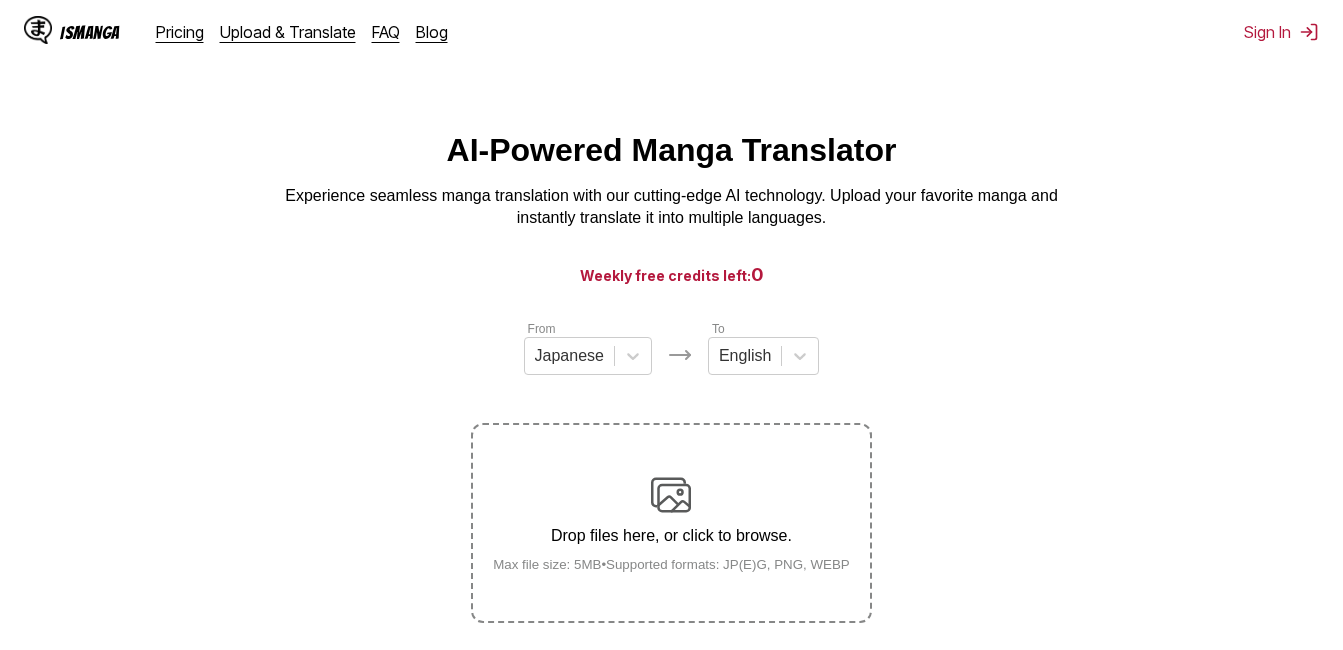 scroll, scrollTop: 0, scrollLeft: 0, axis: both 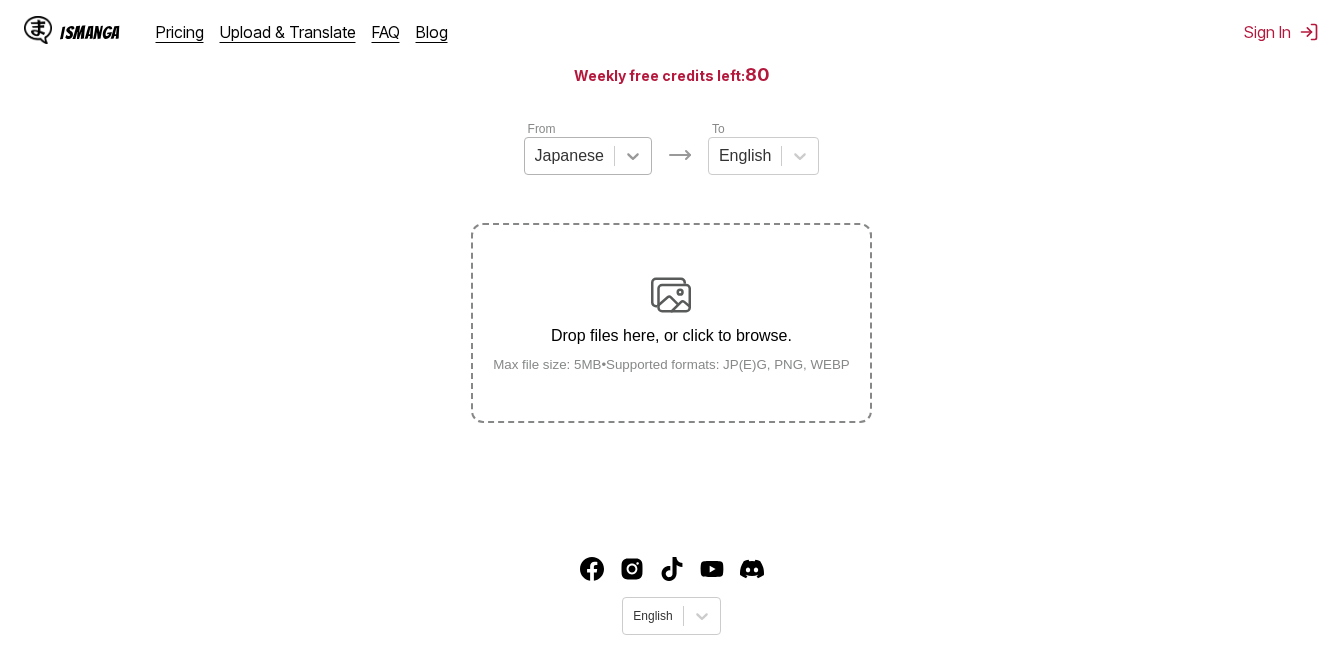 click at bounding box center (633, 156) 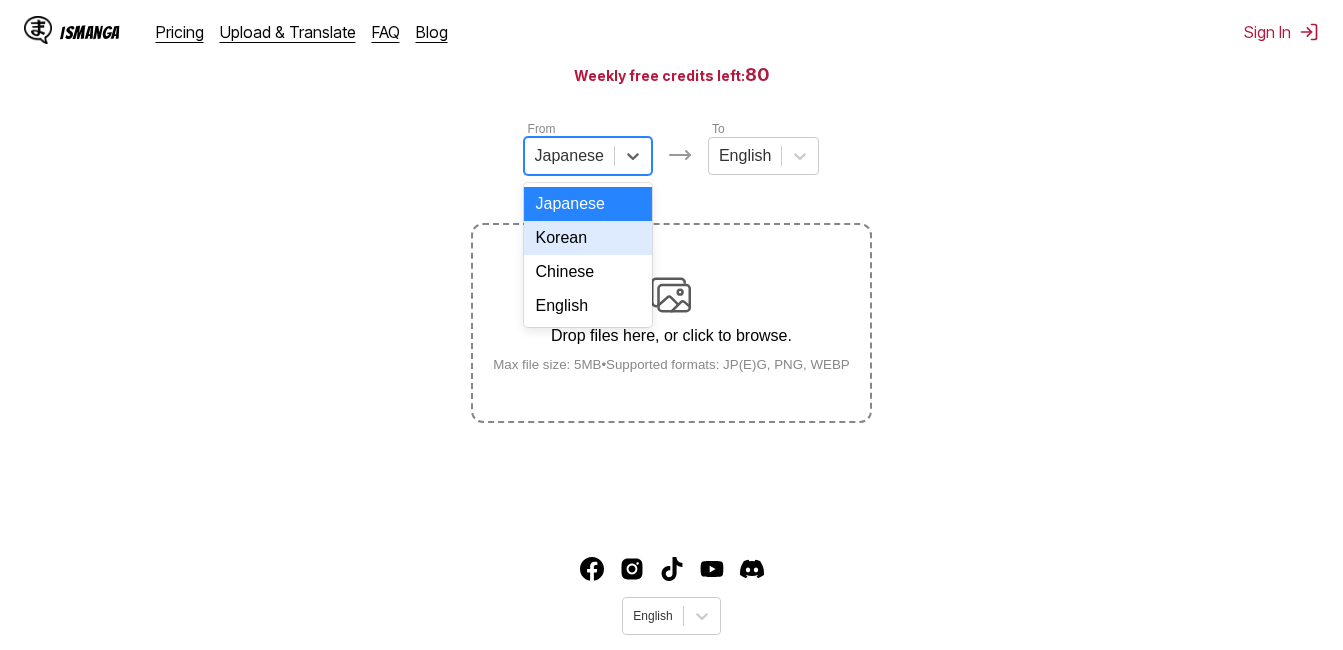click on "Korean" at bounding box center [588, 238] 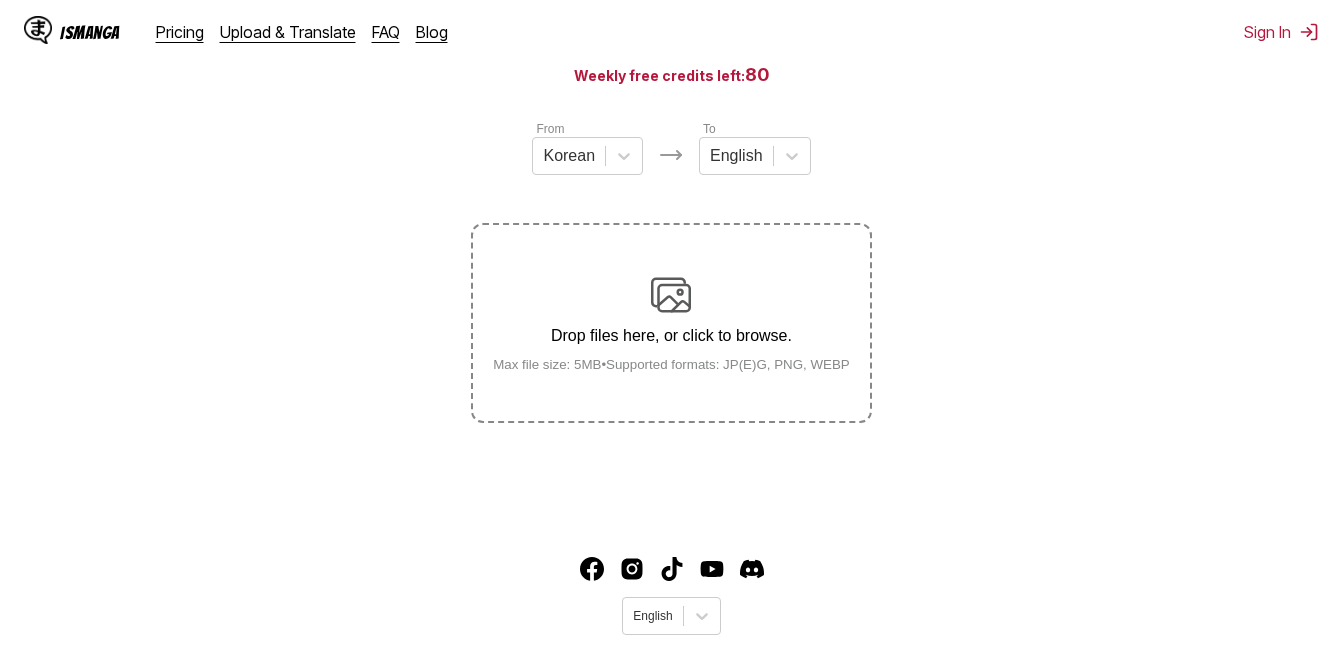 click on "From Korean To English Drop files here, or click to browse. Max file size: 5MB  •  Supported formats: JP(E)G, PNG, WEBP" at bounding box center [671, 271] 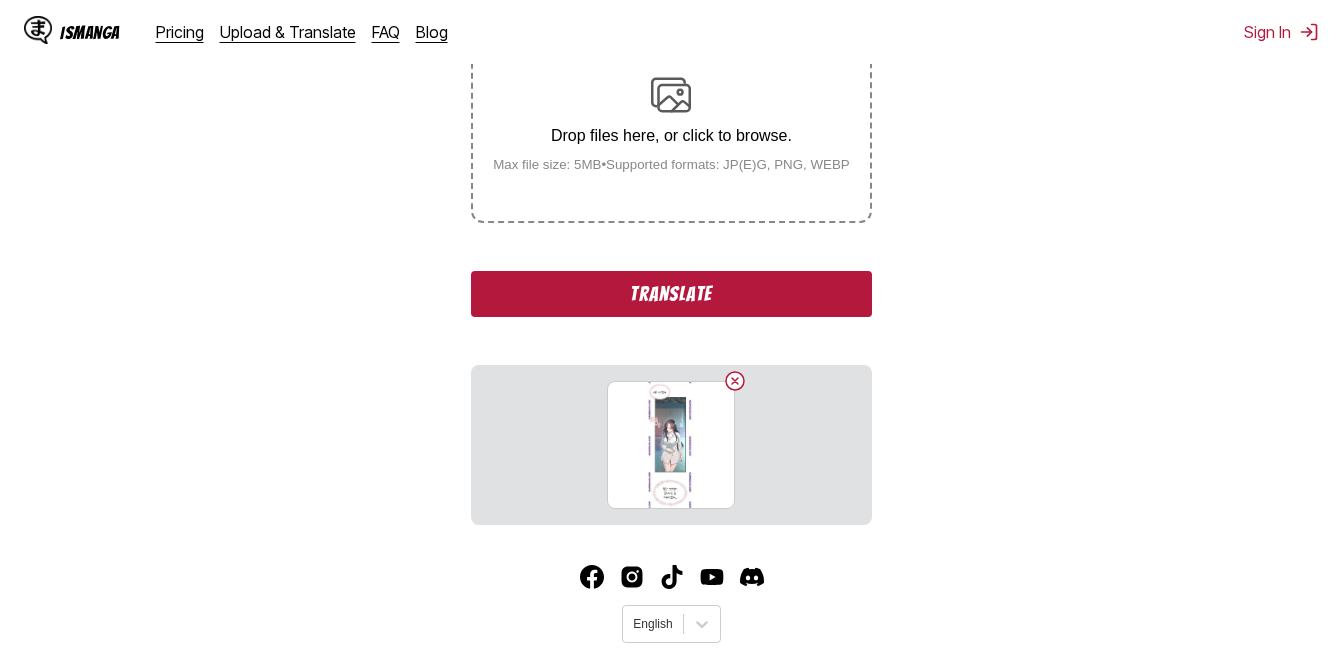 click on "Translate" at bounding box center (671, 294) 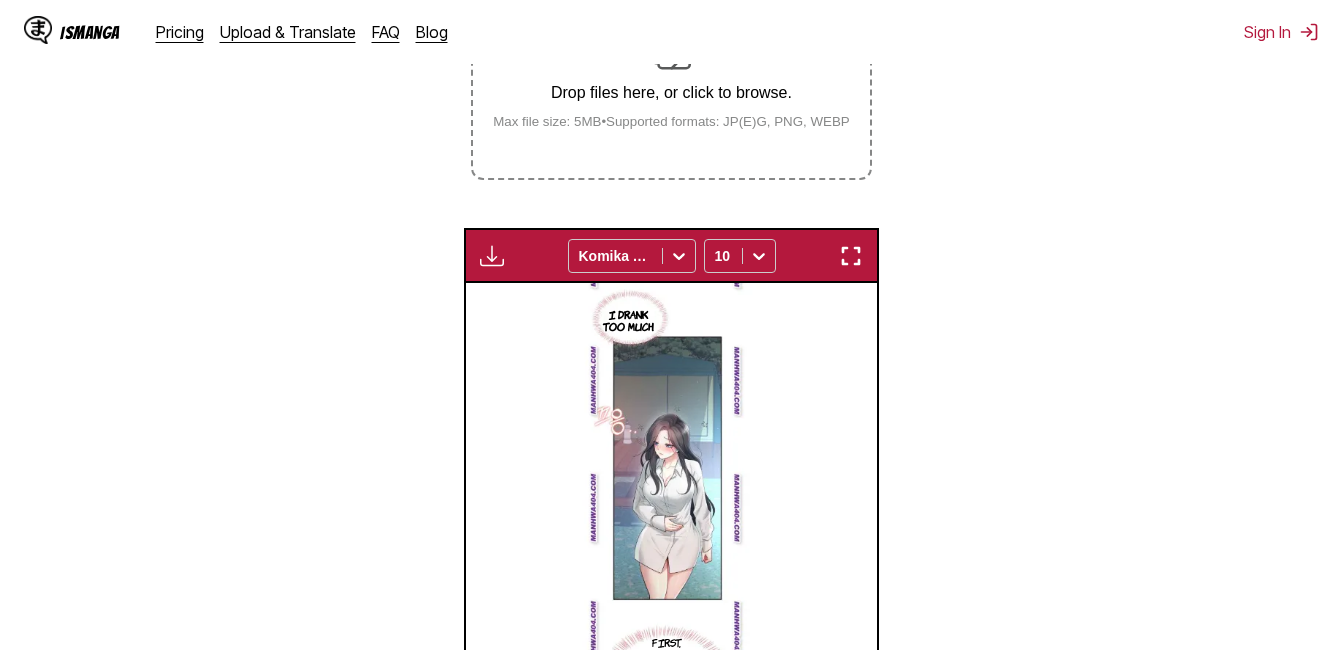 scroll, scrollTop: 238, scrollLeft: 0, axis: vertical 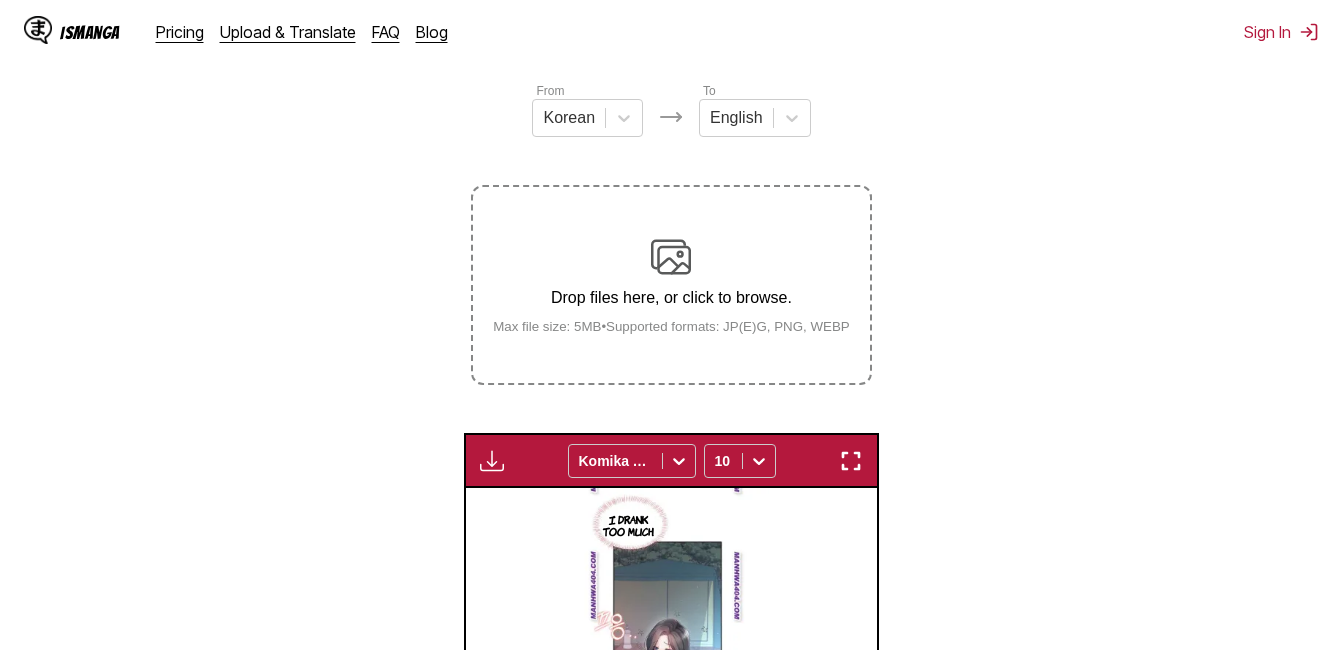 click on "Drop files here, or click to browse. Max file size: 5MB  •  Supported formats: JP(E)G, PNG, WEBP" at bounding box center (671, 285) 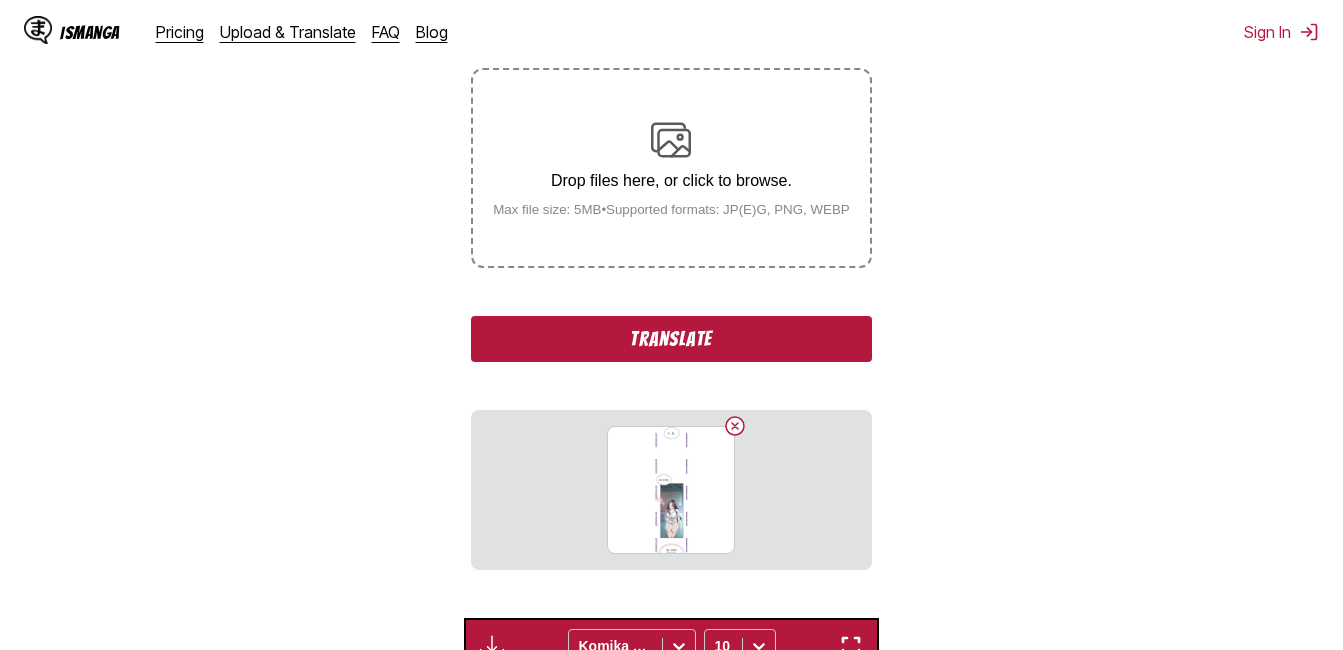 scroll, scrollTop: 538, scrollLeft: 0, axis: vertical 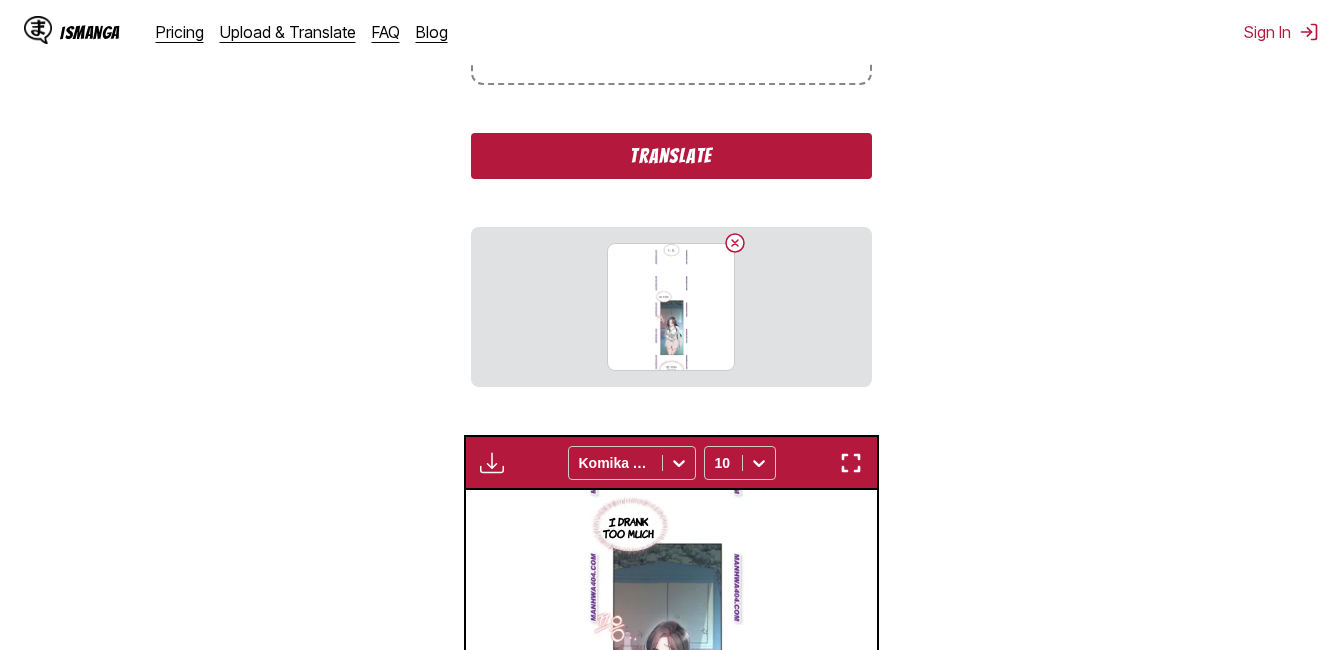 click on "Translate" at bounding box center (671, 156) 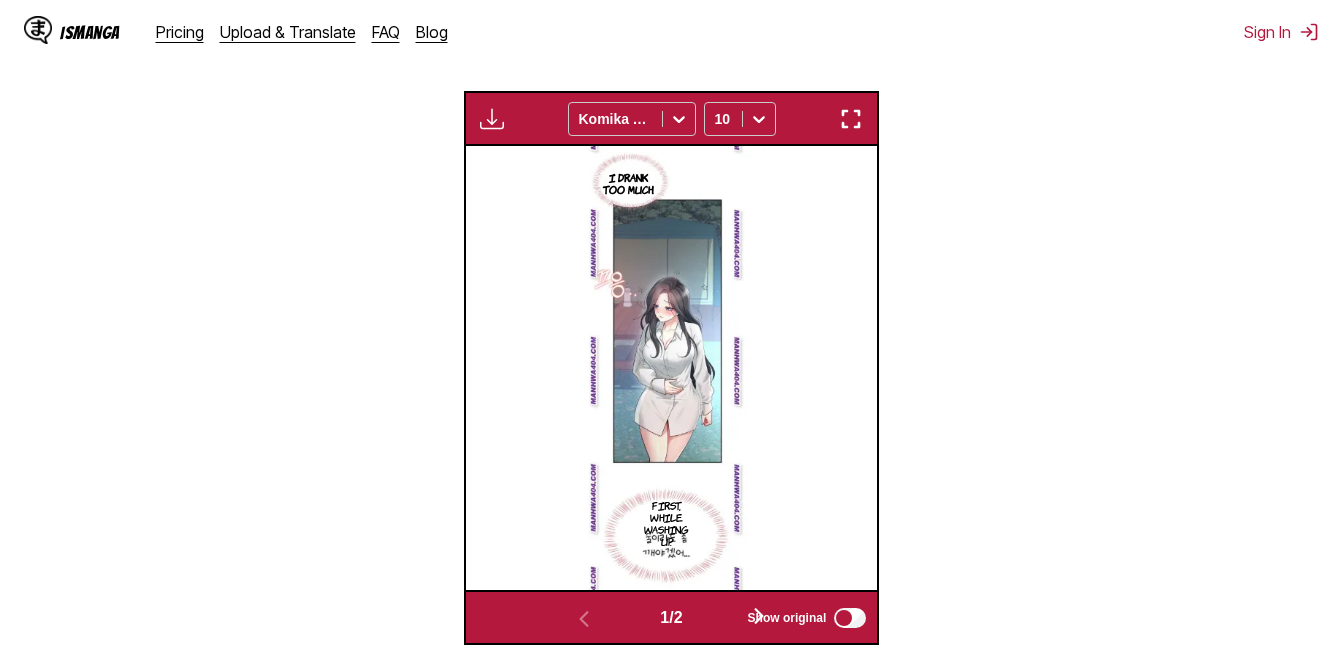scroll, scrollTop: 835, scrollLeft: 0, axis: vertical 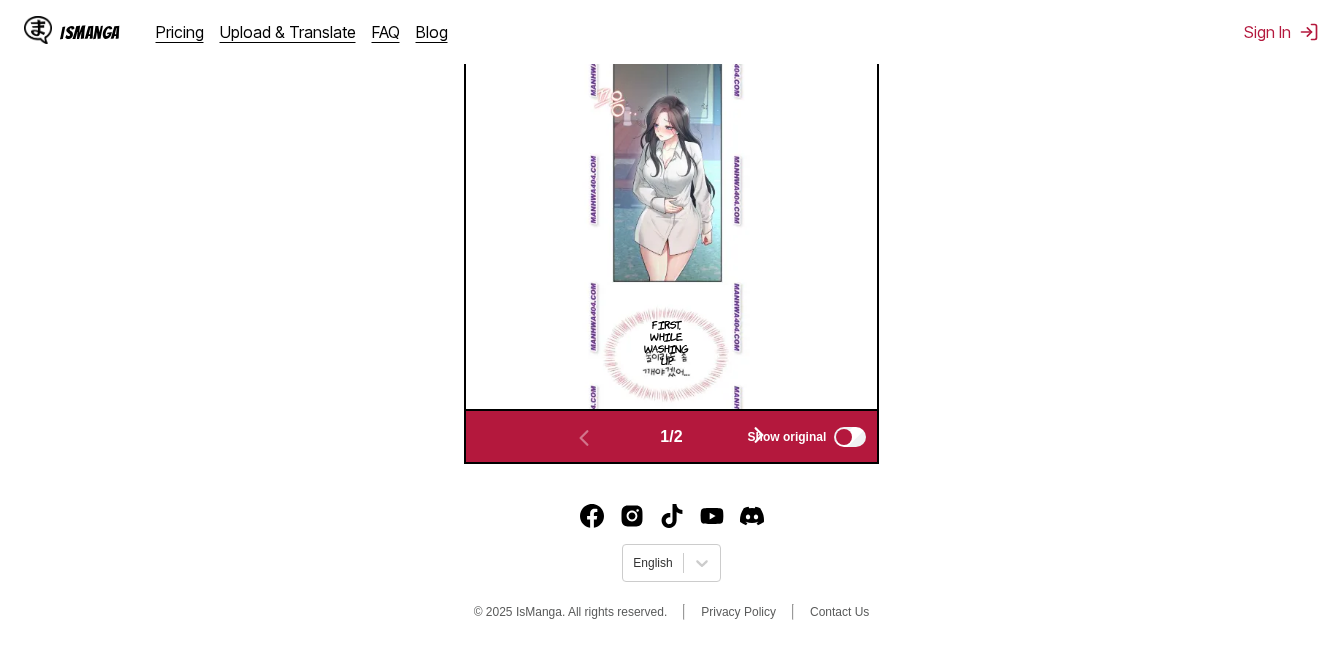click on "Show original" at bounding box center [809, 437] 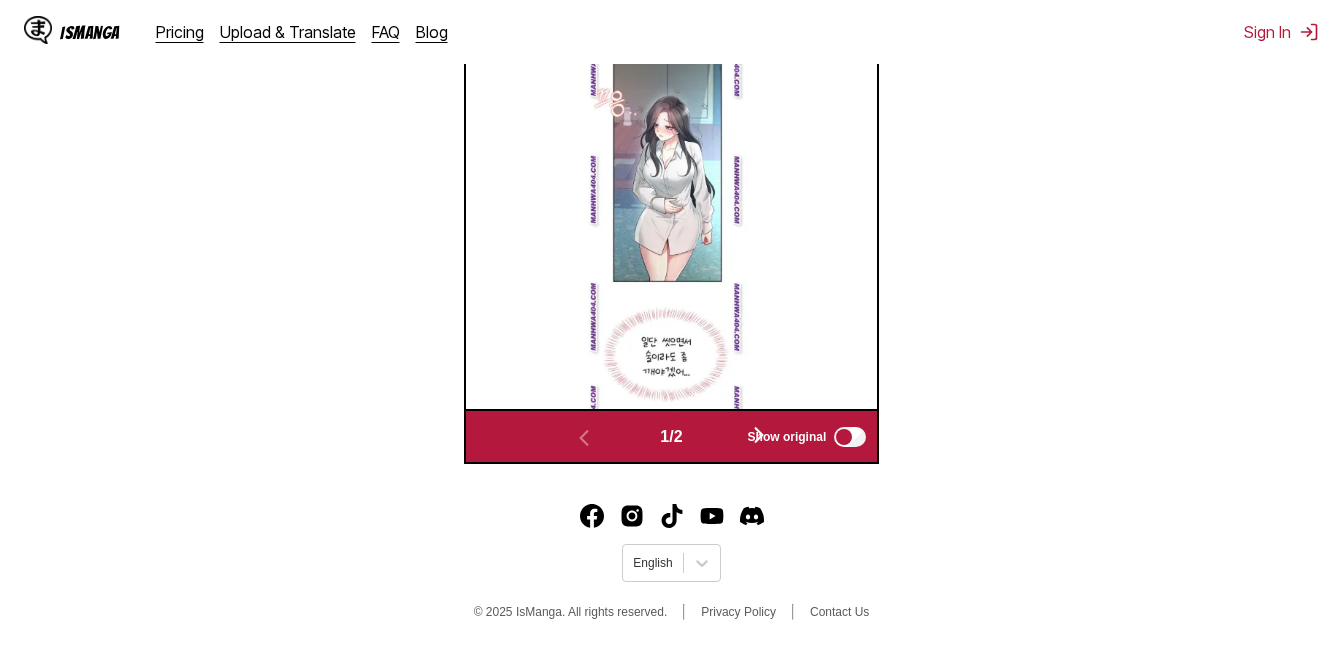 click on "Show original" at bounding box center [803, 437] 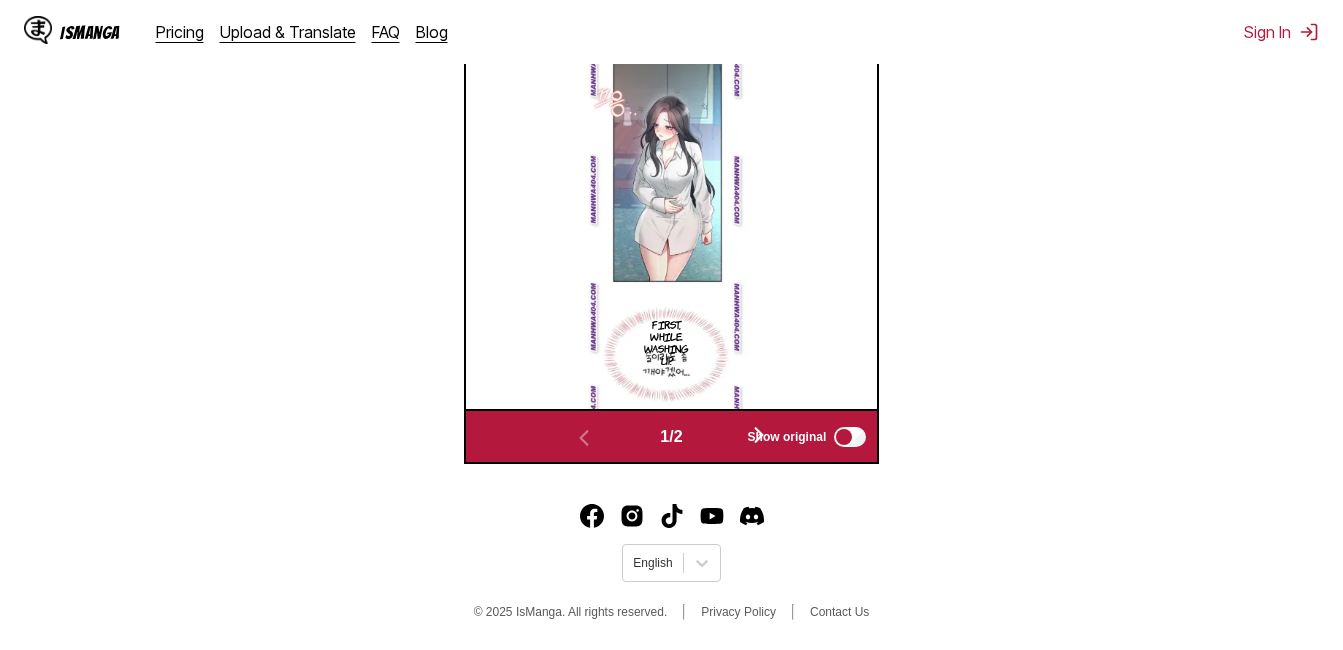 click on "Show original" at bounding box center [787, 437] 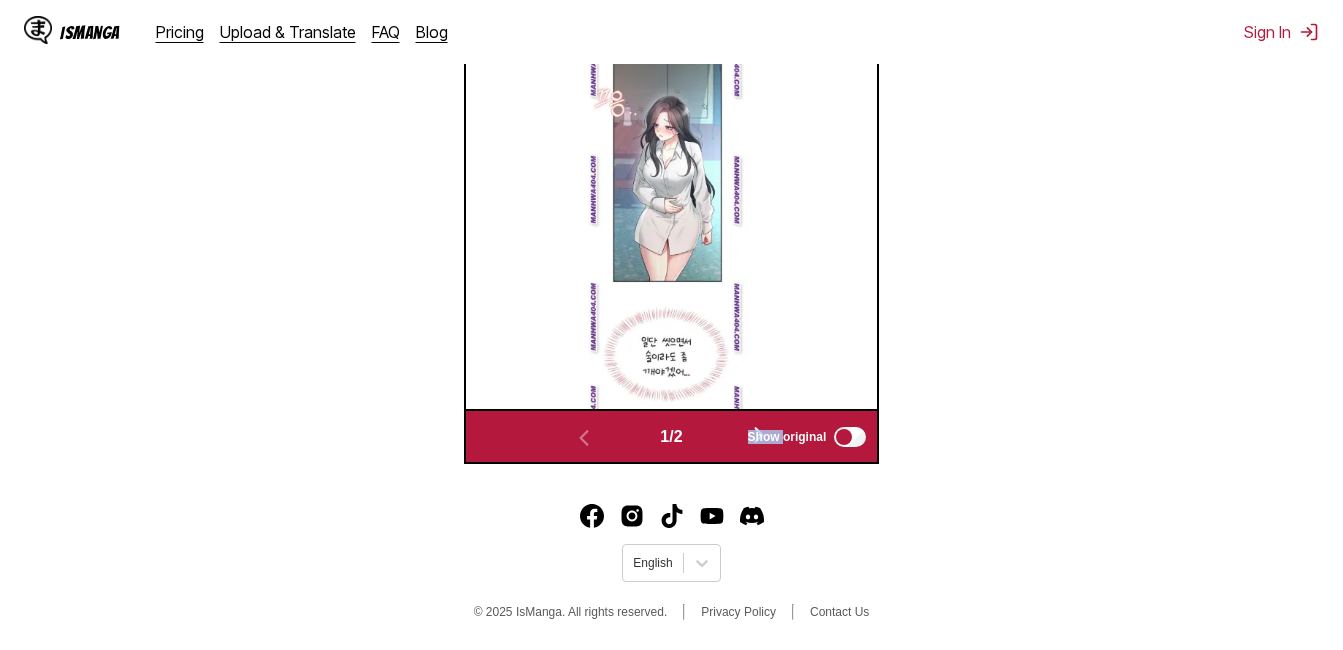 click on "Show original" at bounding box center (787, 437) 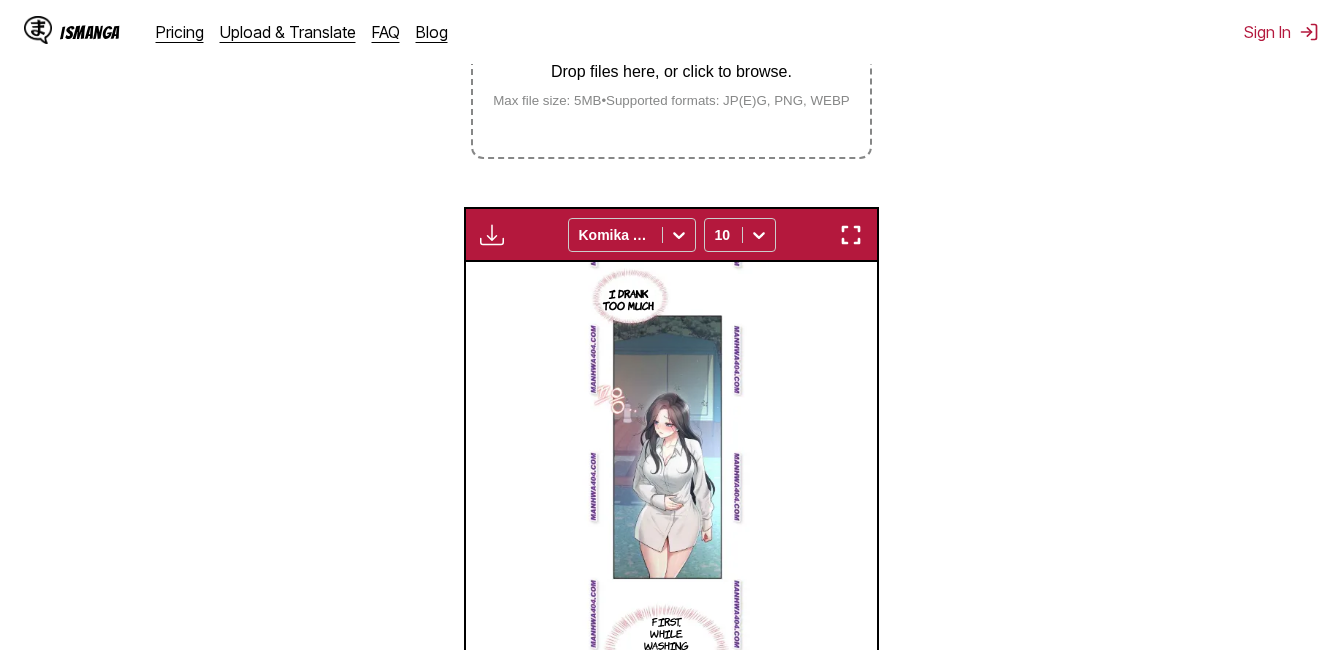 scroll, scrollTop: 164, scrollLeft: 0, axis: vertical 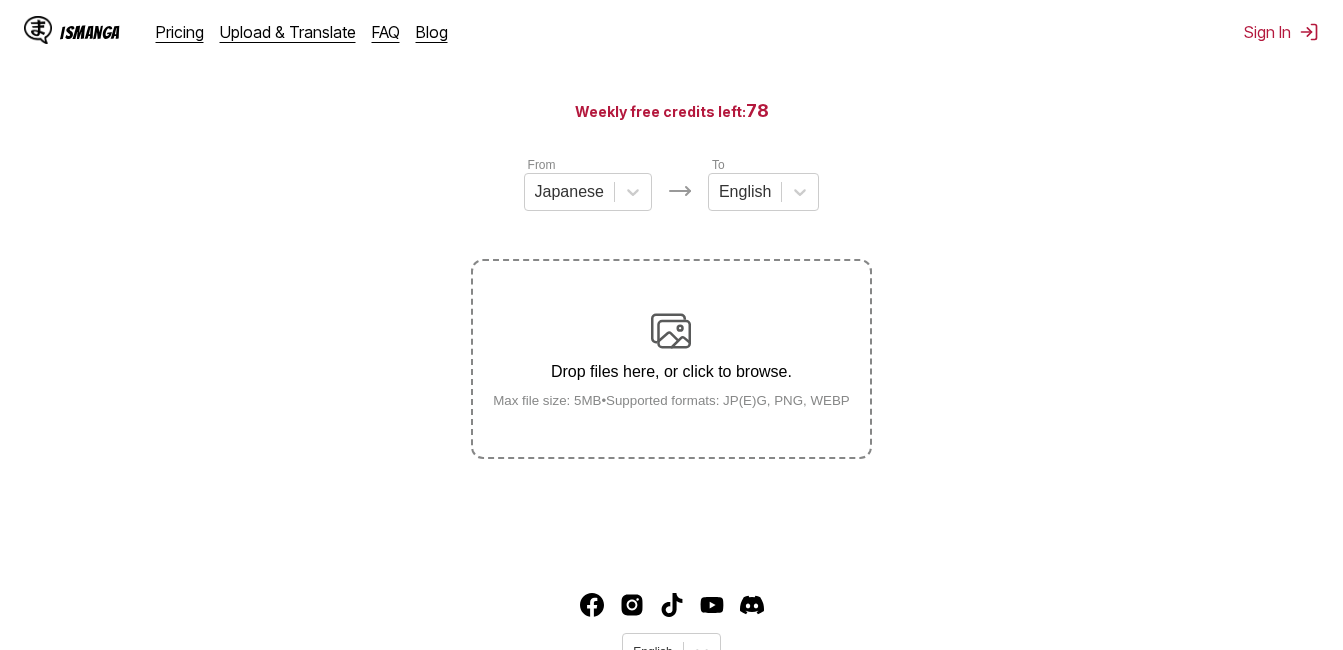 click on "Drop files here, or click to browse. Max file size: 5MB  •  Supported formats: JP(E)G, PNG, WEBP" at bounding box center (671, 359) 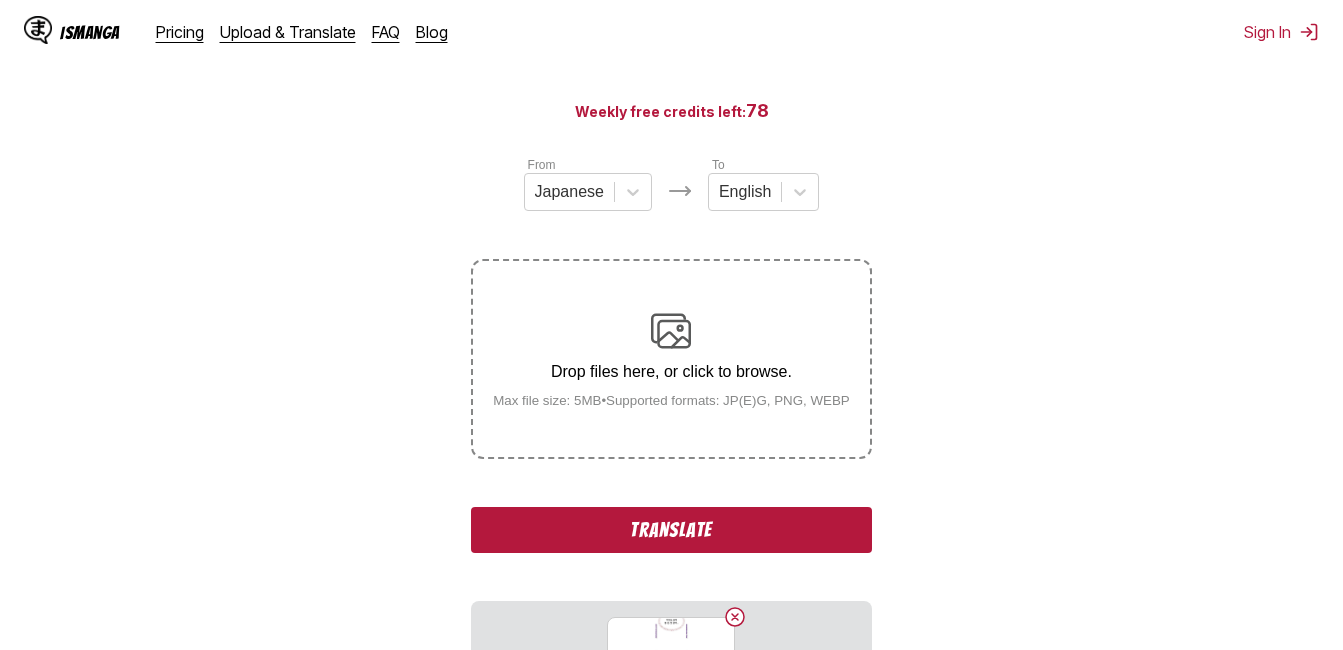 click on "From Japanese To English Drop files here, or click to browse. Max file size: 5MB  •  Supported formats: JP(E)G, PNG, WEBP Translate 37_result-209_result209.jpg" at bounding box center [671, 458] 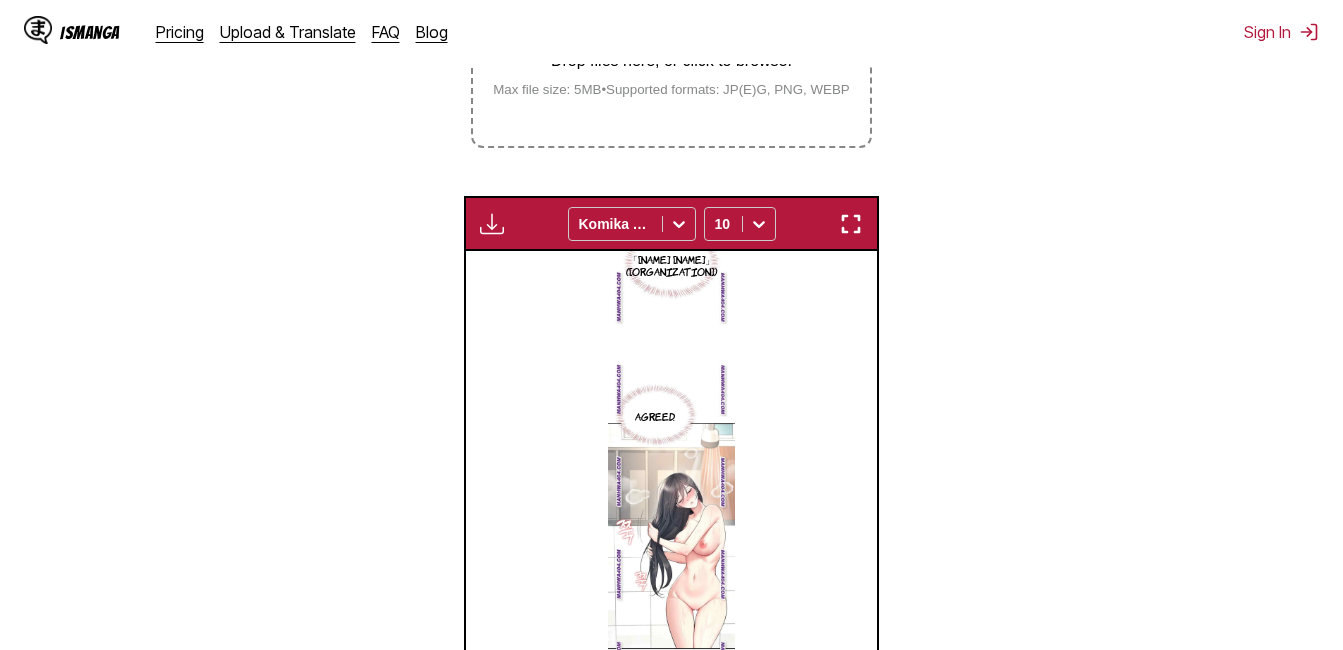 scroll, scrollTop: 338, scrollLeft: 0, axis: vertical 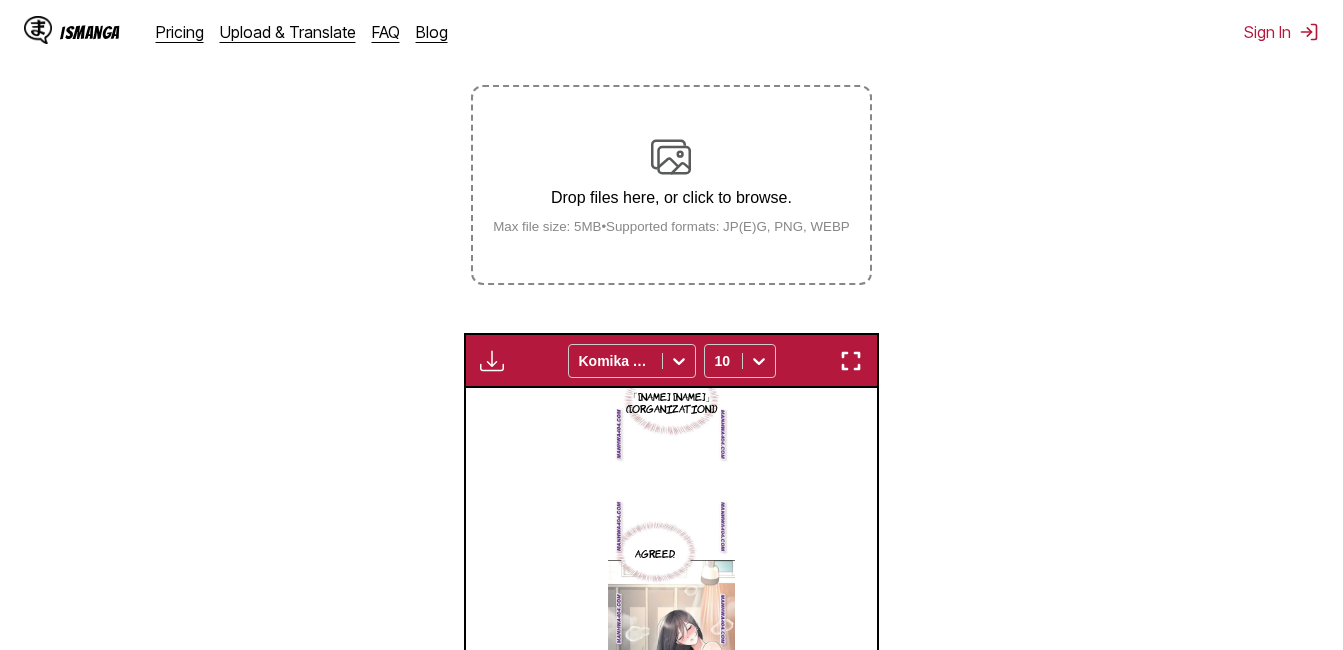 click on "IsManga" at bounding box center (90, 32) 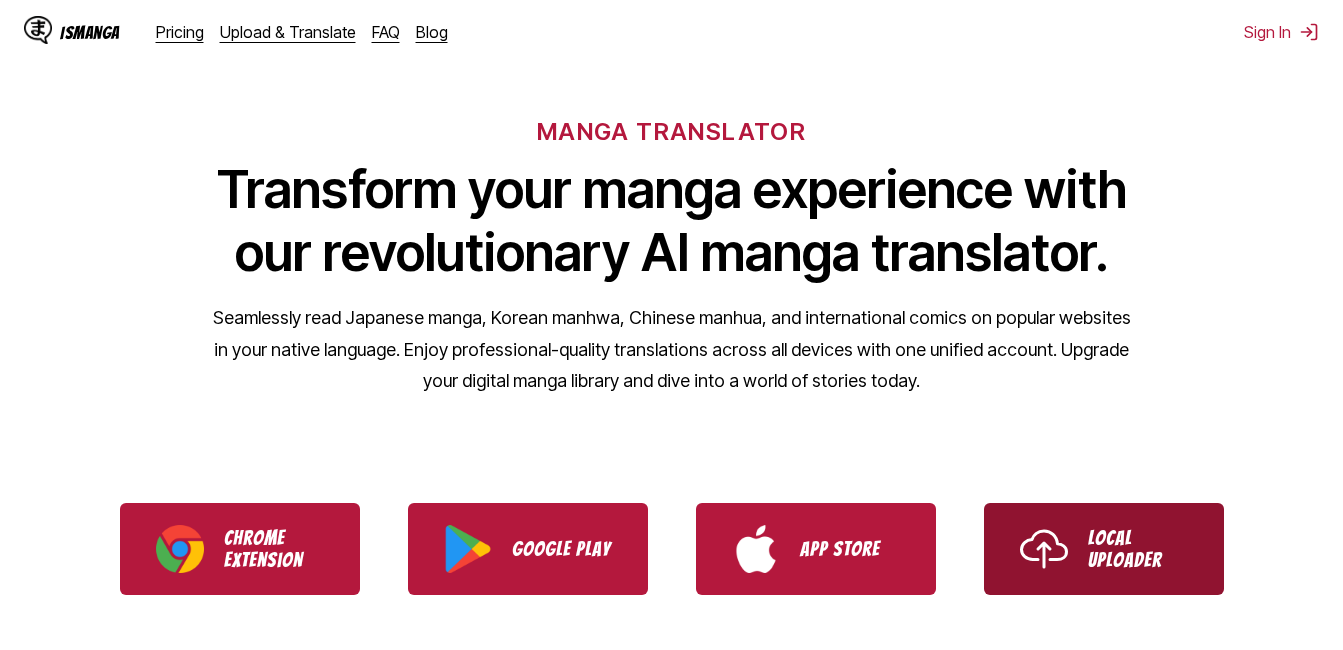 scroll, scrollTop: 100, scrollLeft: 0, axis: vertical 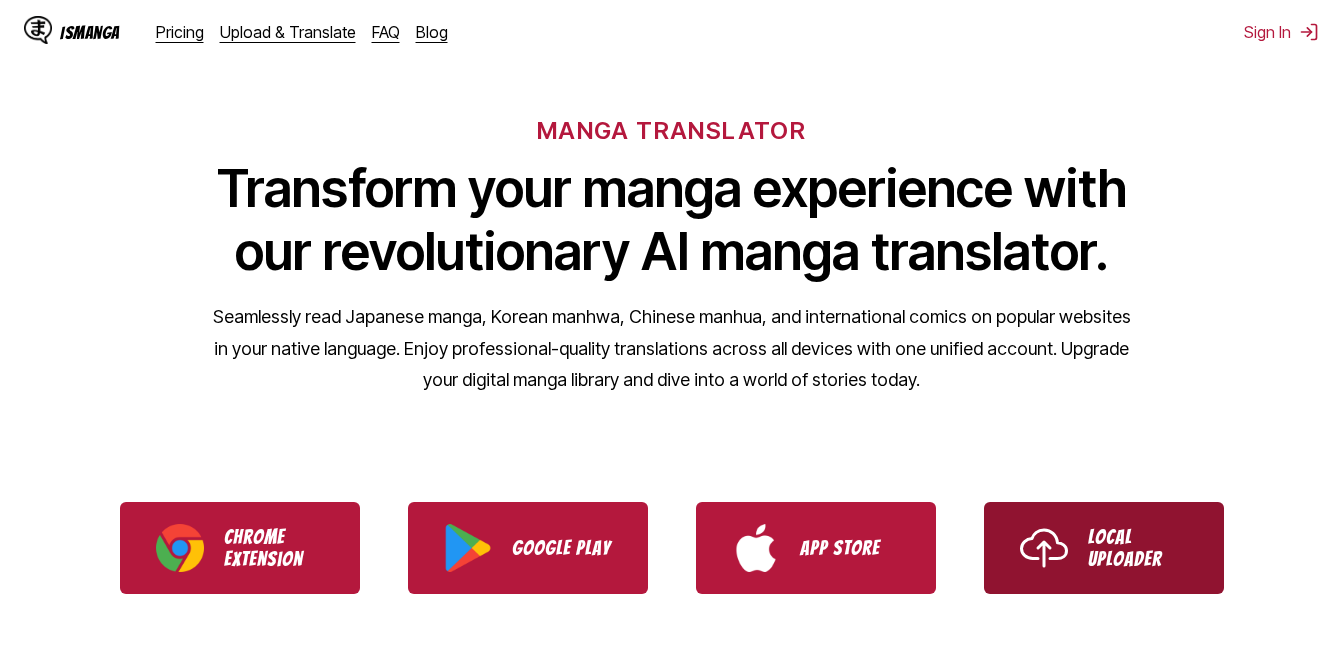 click on "Local Uploader" at bounding box center (1104, 548) 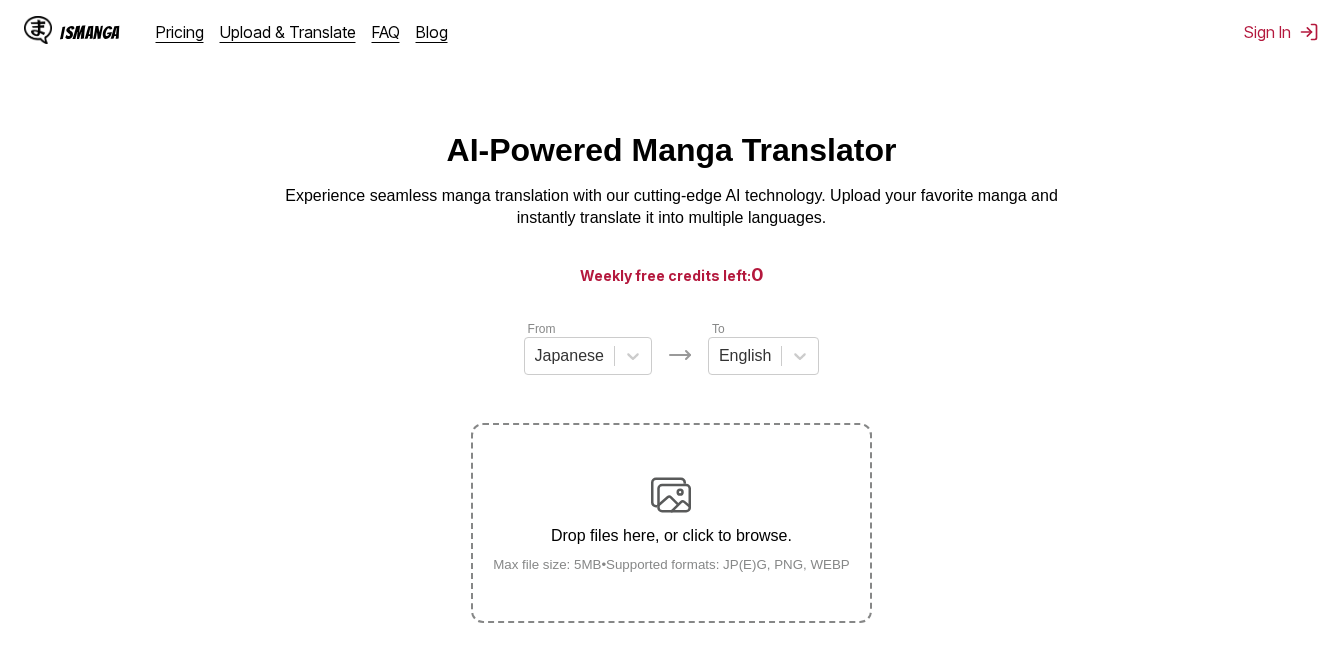 scroll, scrollTop: 0, scrollLeft: 0, axis: both 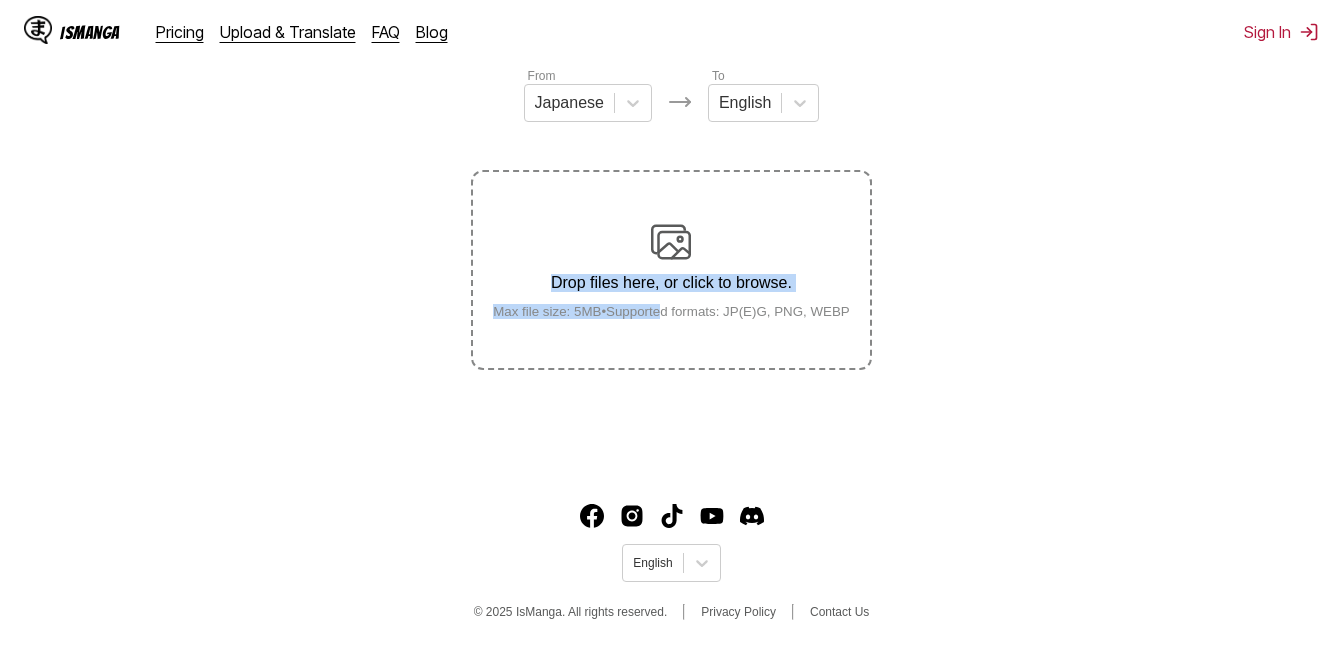 drag, startPoint x: 668, startPoint y: 321, endPoint x: 515, endPoint y: 175, distance: 211.48286 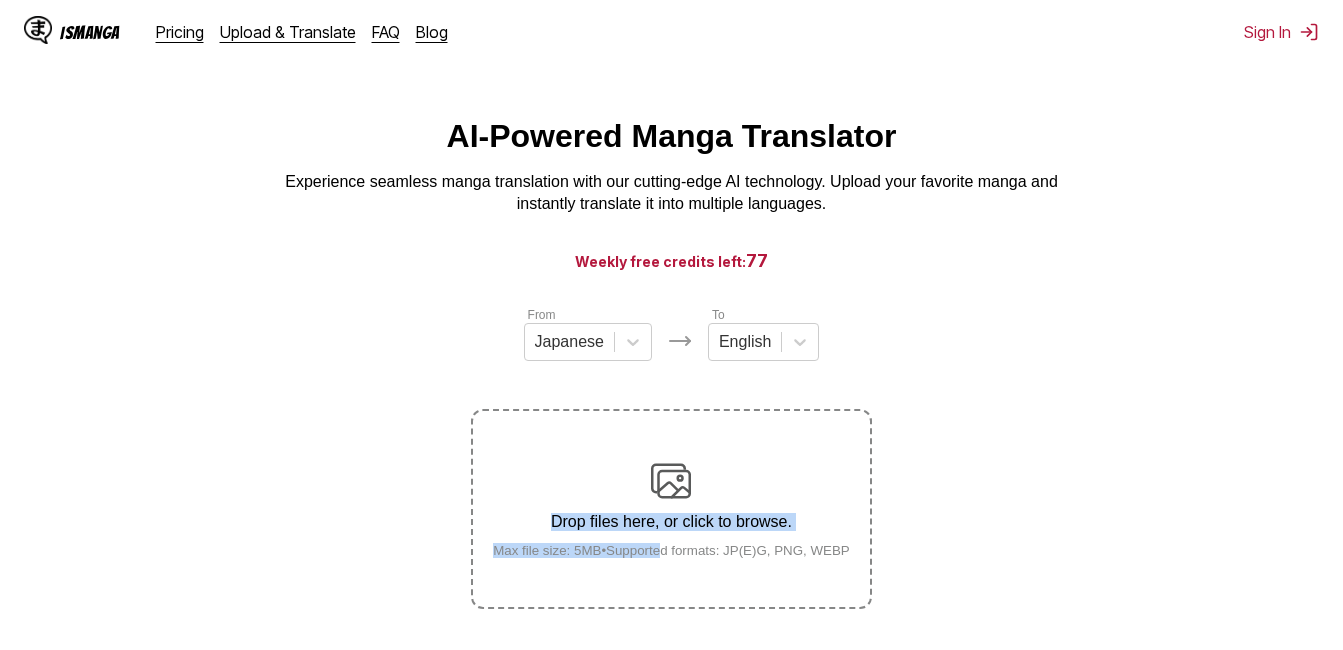 scroll, scrollTop: 0, scrollLeft: 0, axis: both 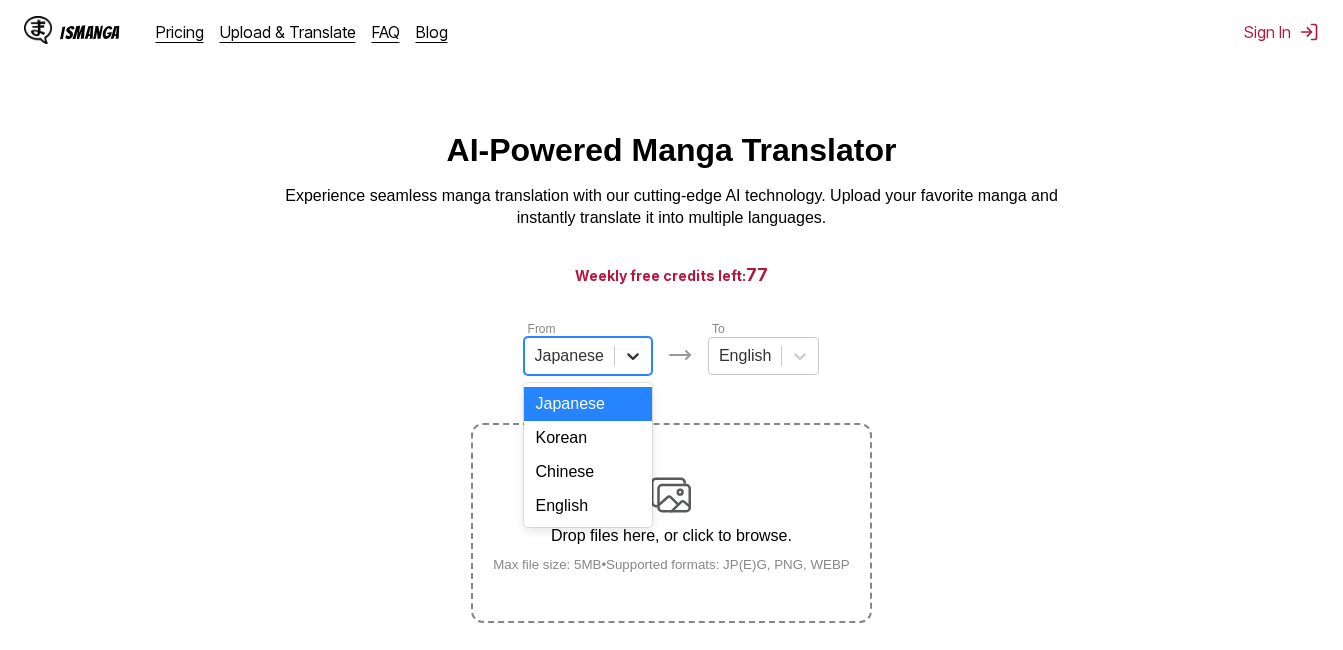 click at bounding box center (633, 356) 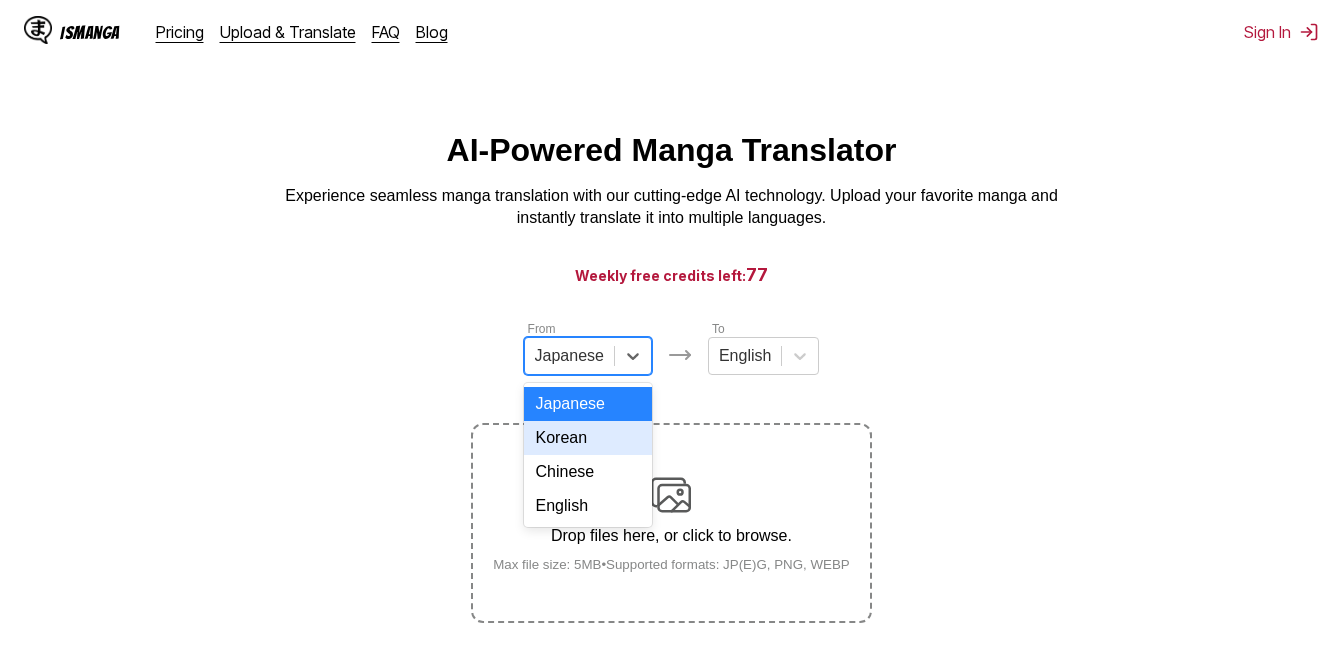 click on "Korean" at bounding box center [588, 438] 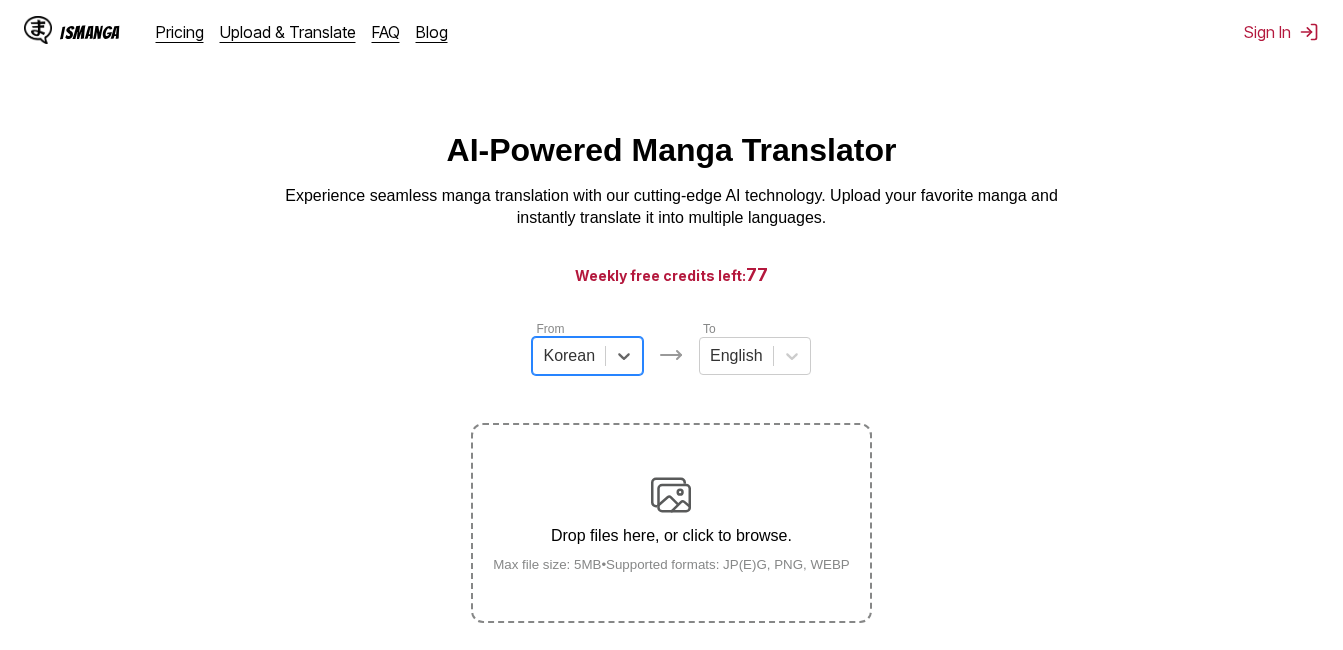 click at bounding box center [671, 495] 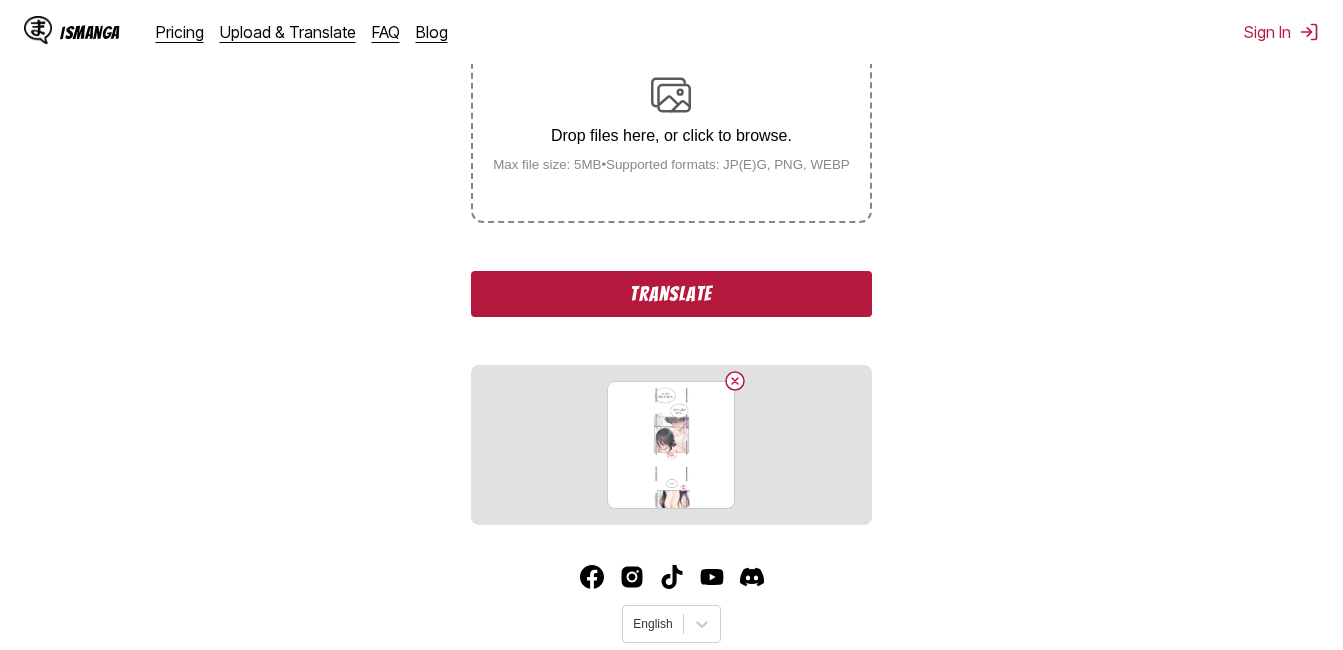 click on "Translate" at bounding box center [671, 294] 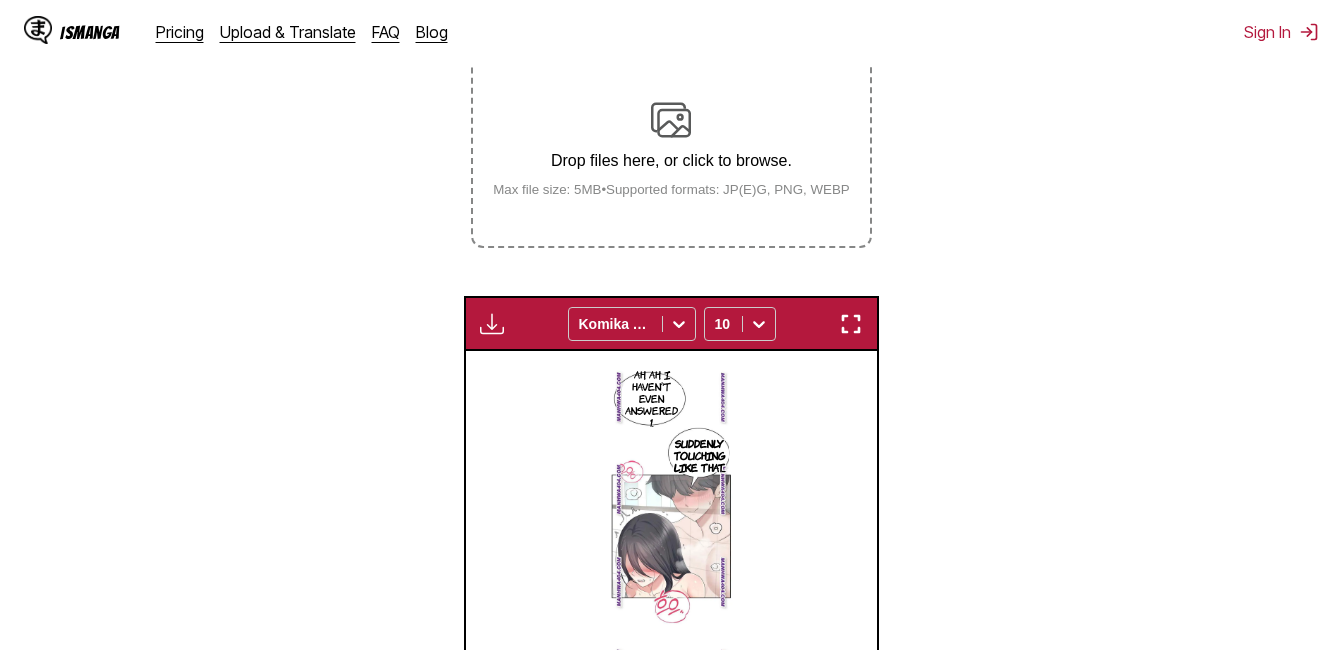 scroll, scrollTop: 364, scrollLeft: 0, axis: vertical 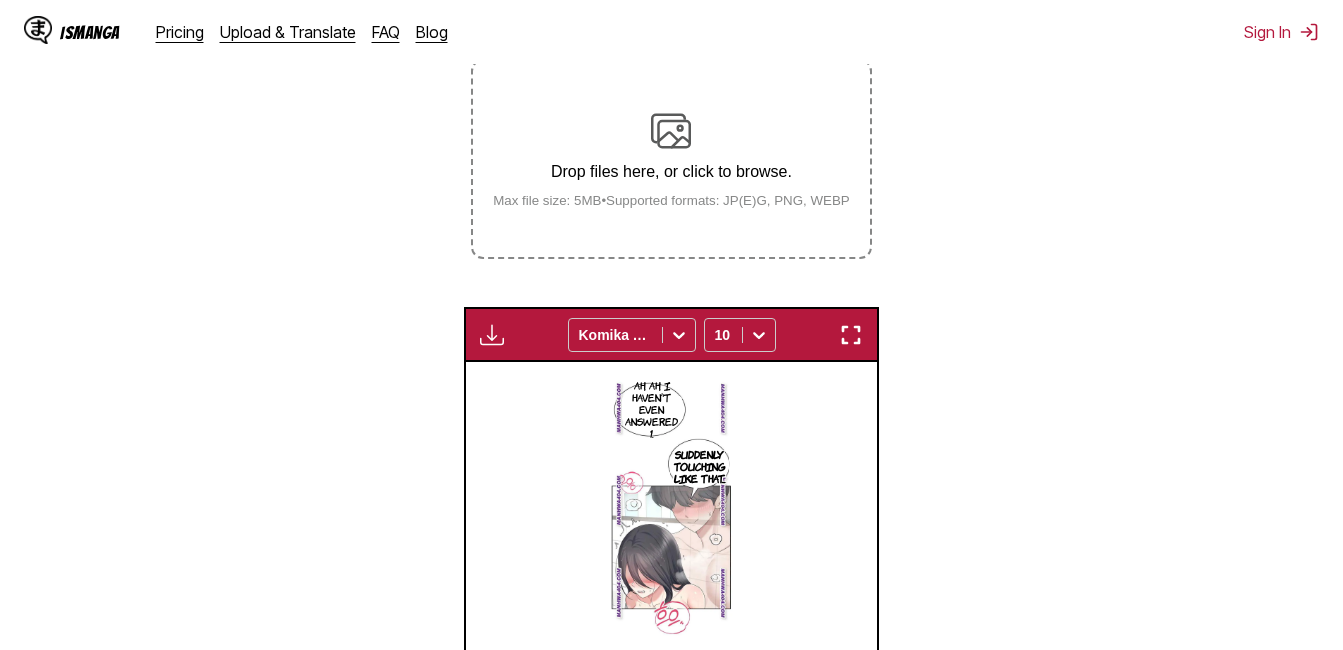 click on "Drop files here, or click to browse. Max file size: 5MB  •  Supported formats: JP(E)G, PNG, WEBP" at bounding box center [671, 159] 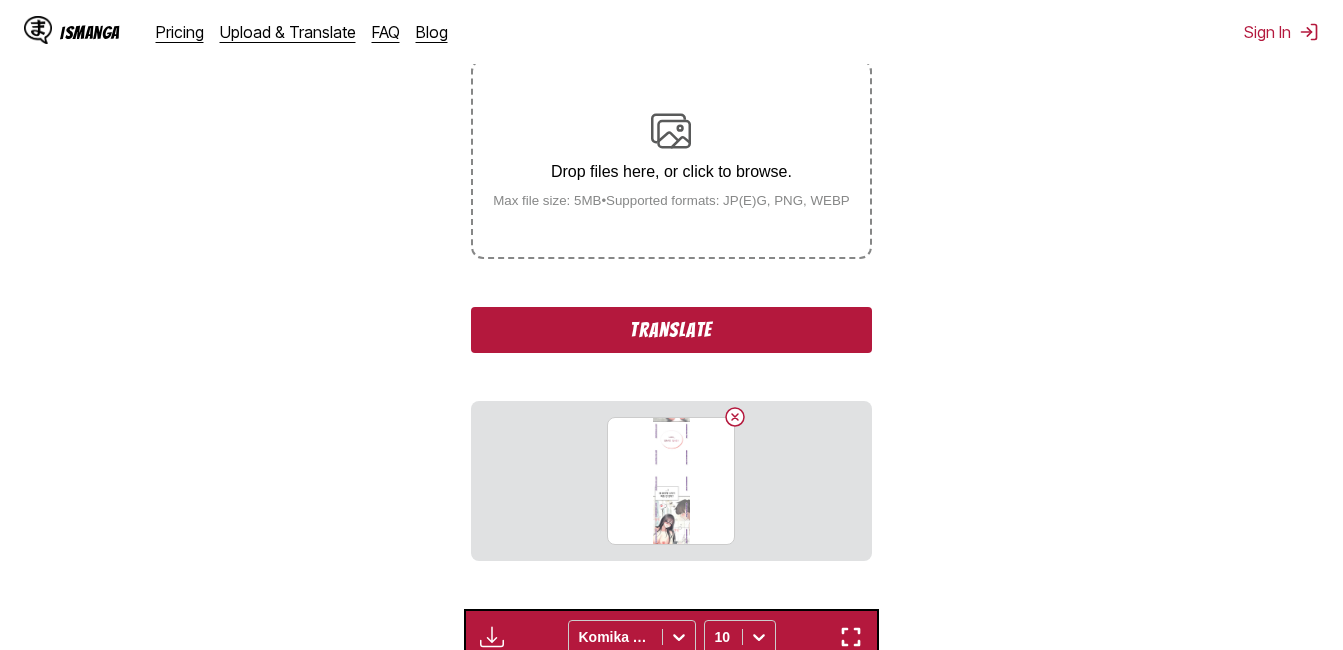 click on "Translate" at bounding box center (671, 330) 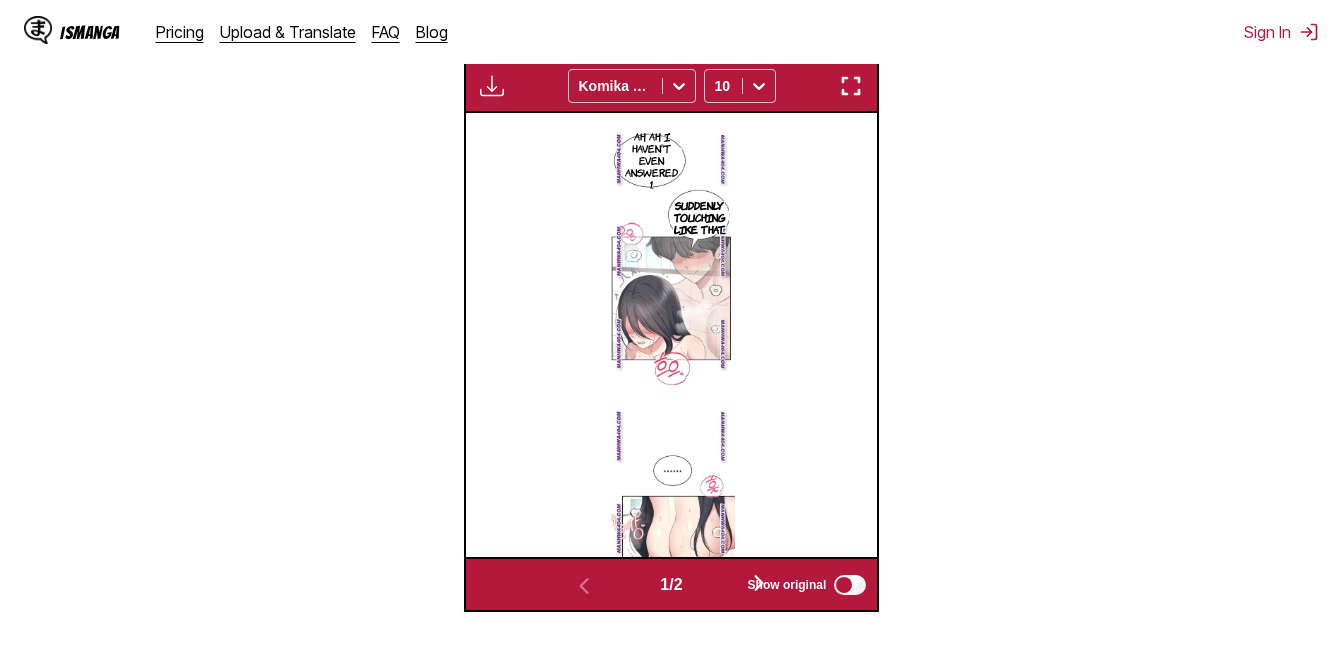 scroll, scrollTop: 635, scrollLeft: 0, axis: vertical 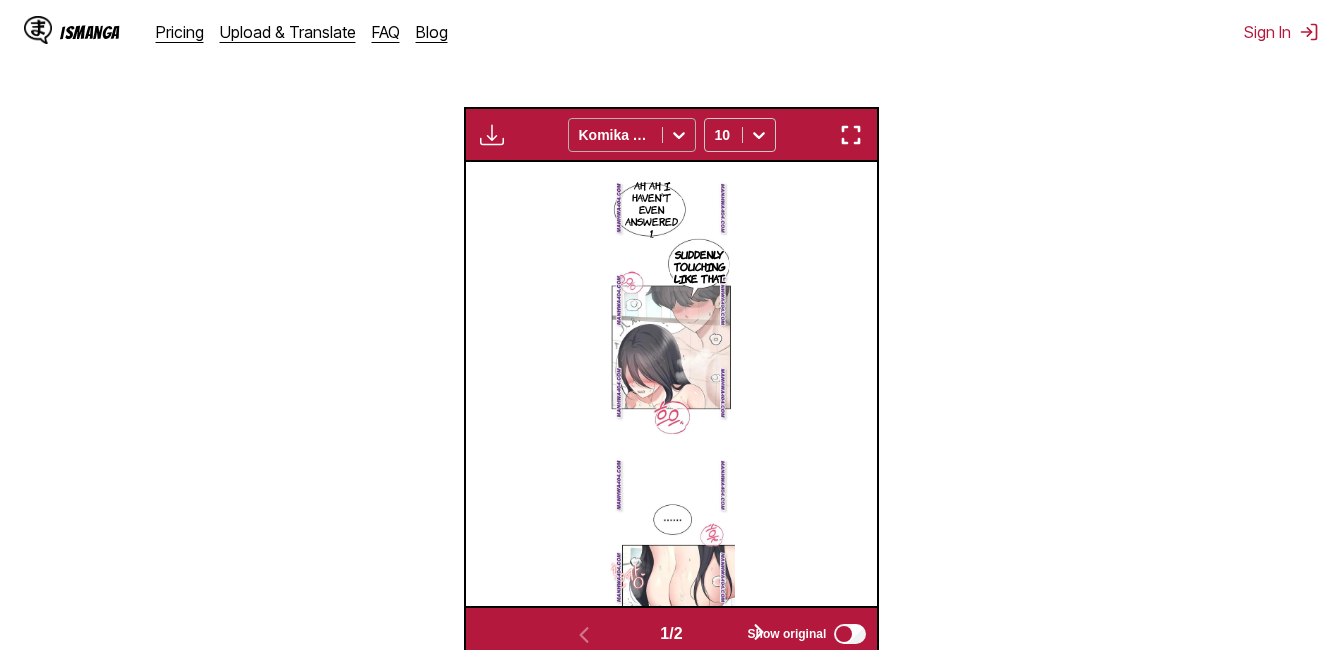 click 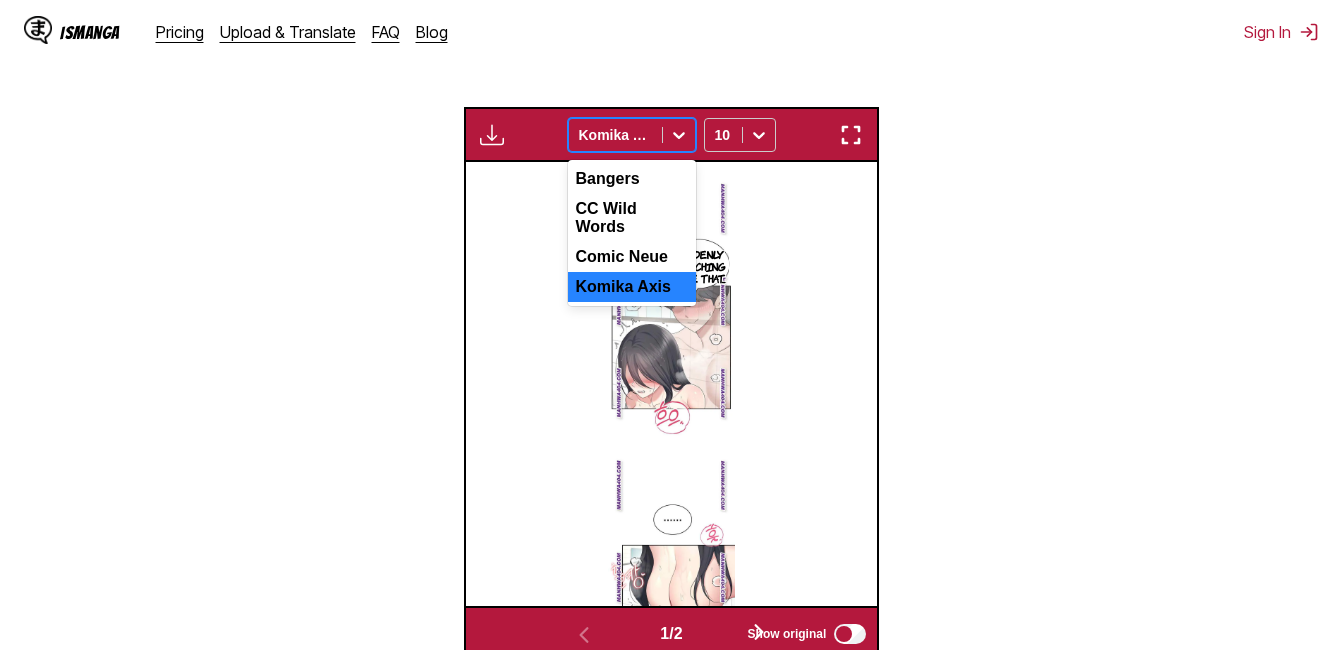 click 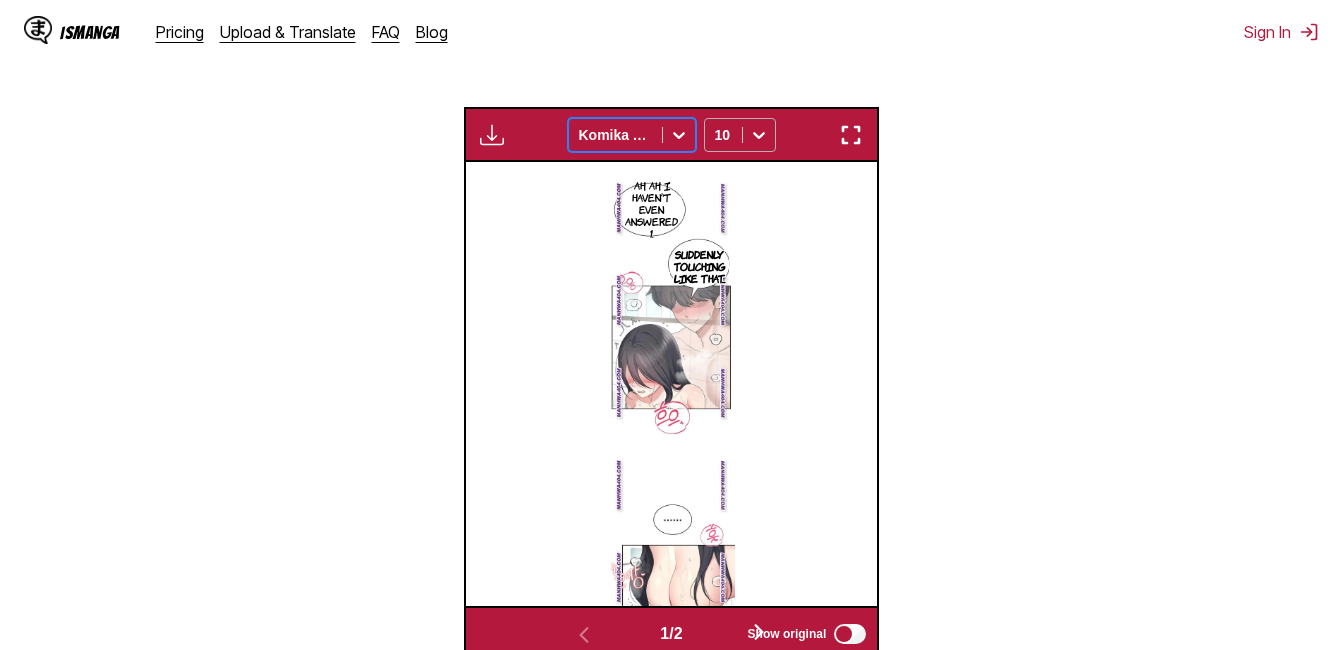 click 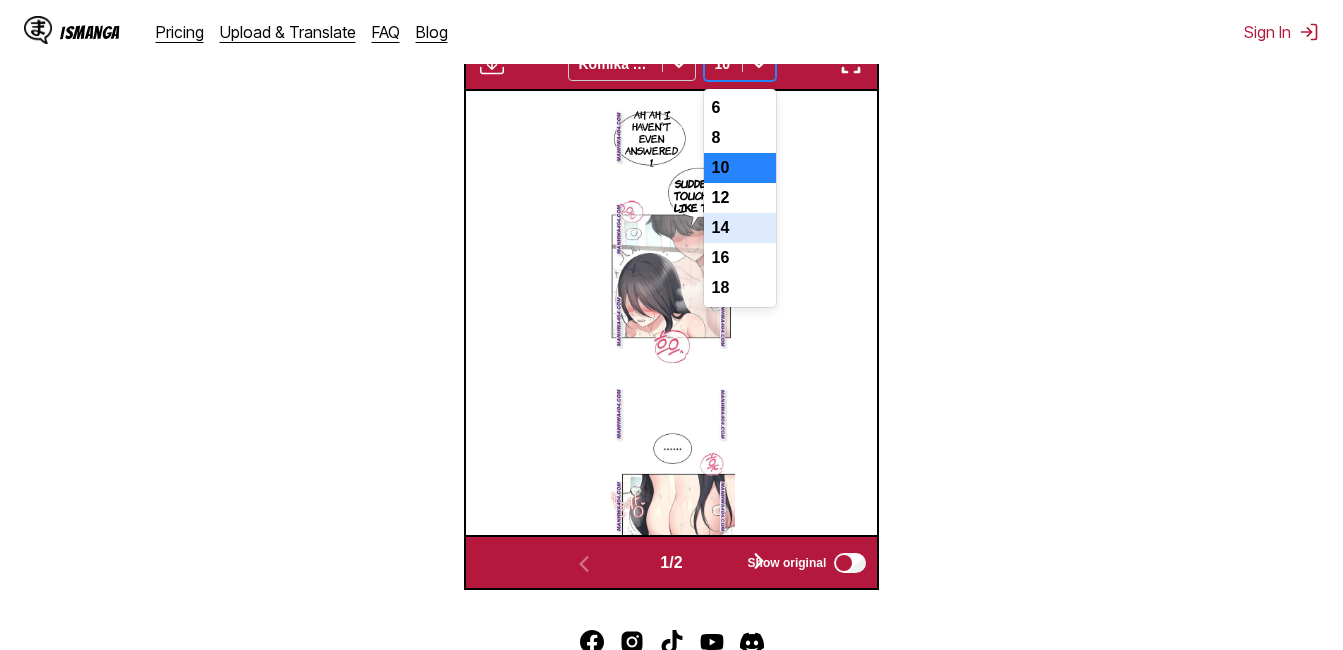 click on "14" at bounding box center (740, 228) 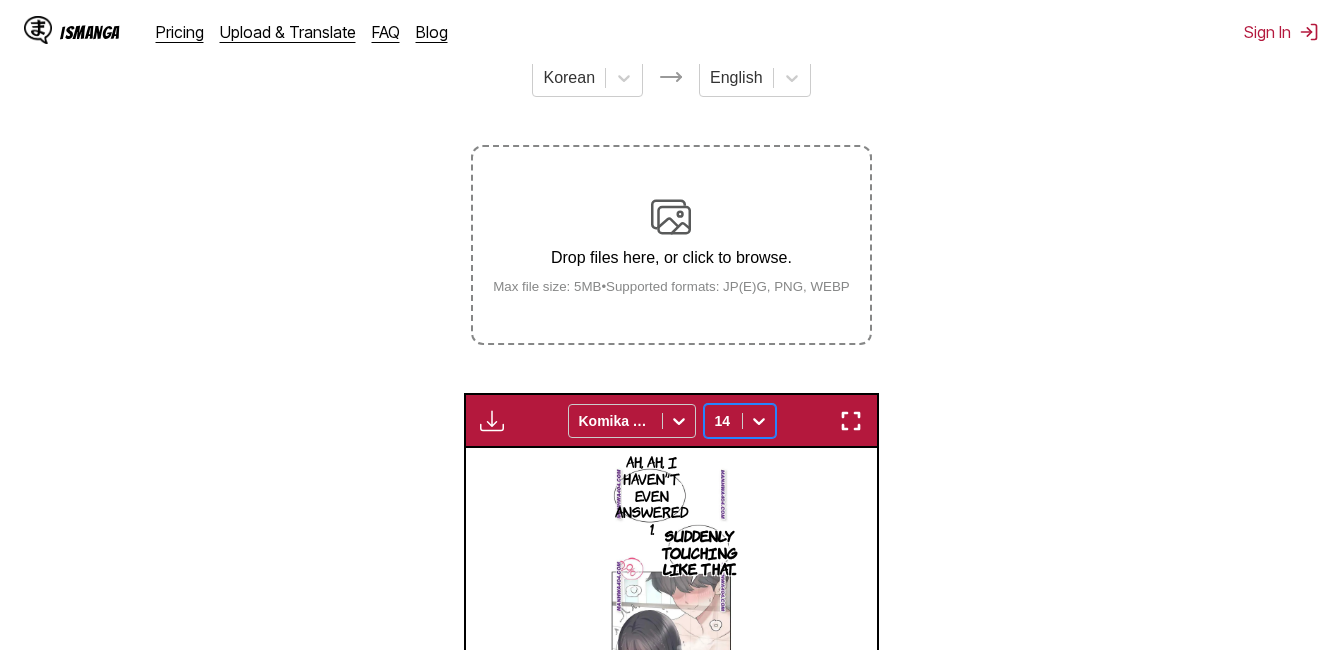 scroll, scrollTop: 264, scrollLeft: 0, axis: vertical 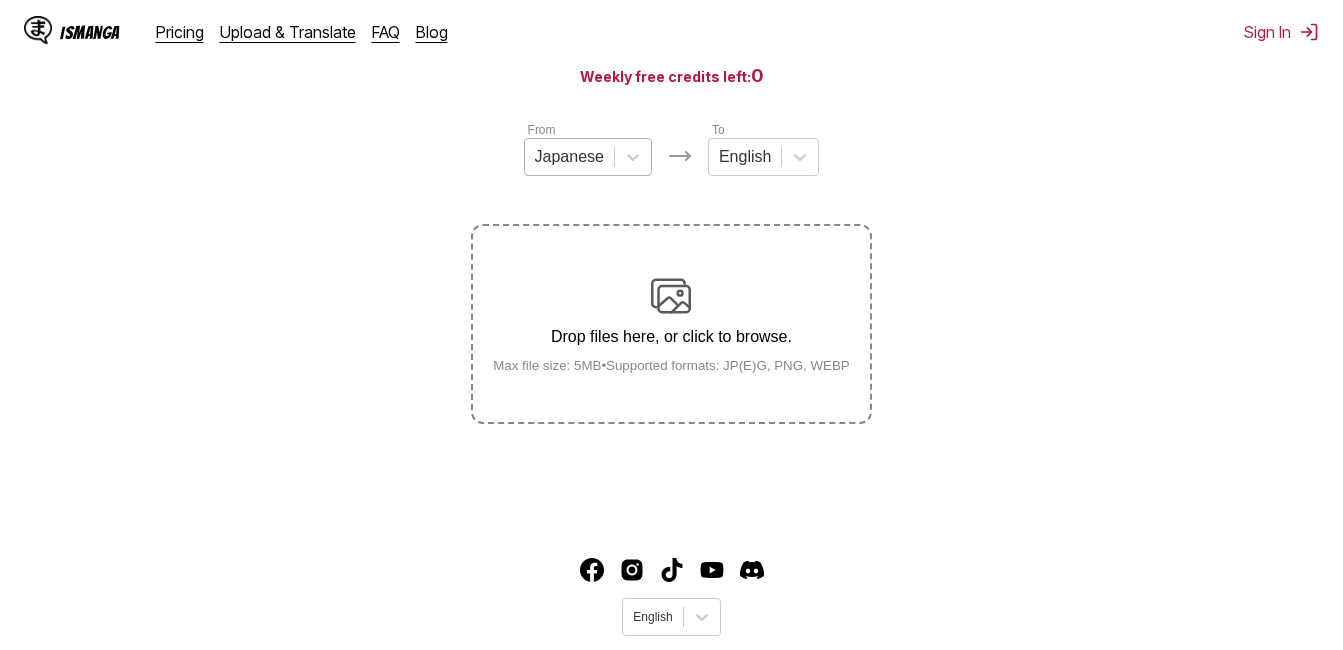 click on "Japanese" at bounding box center [588, 157] 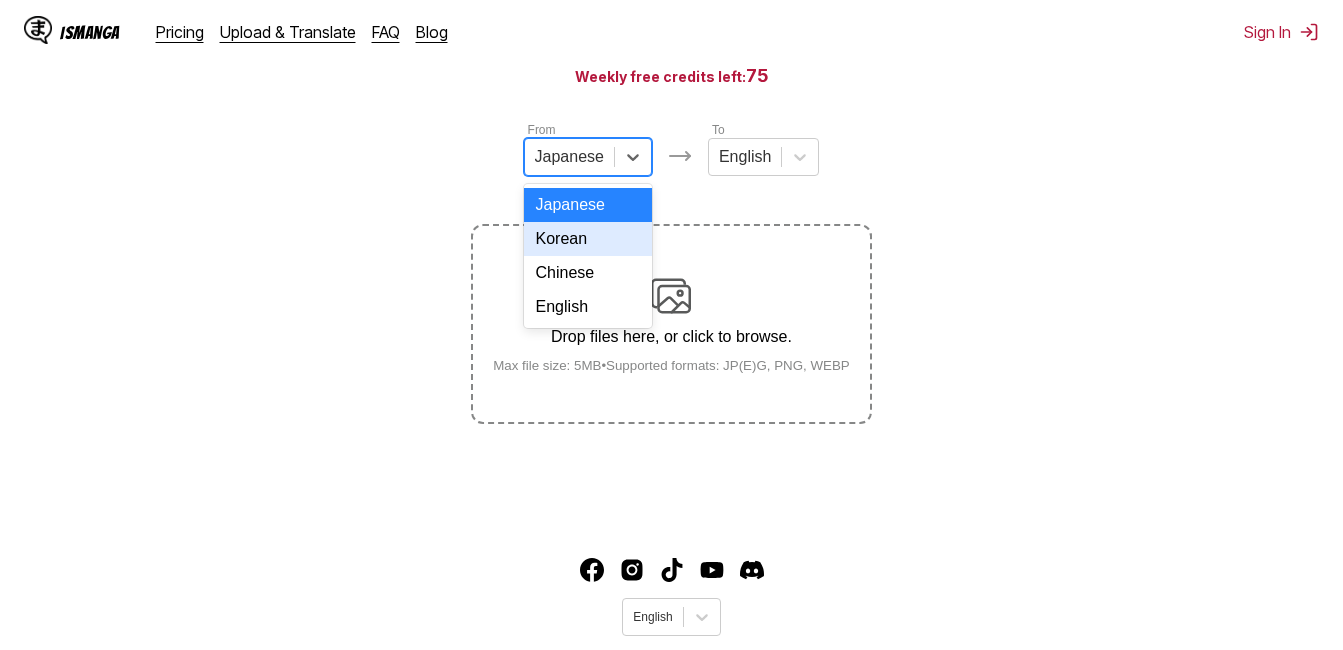 click on "Korean" at bounding box center [588, 239] 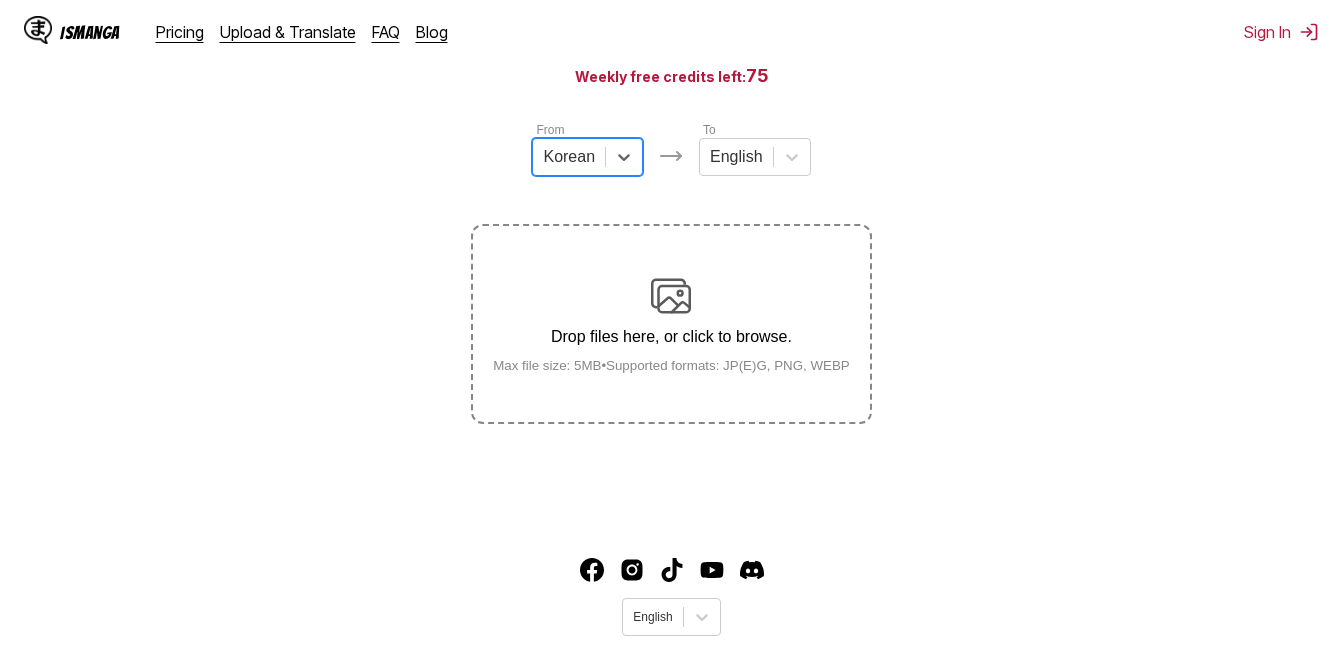 click on "Drop files here, or click to browse. Max file size: 5MB  •  Supported formats: JP(E)G, PNG, WEBP" at bounding box center [671, 324] 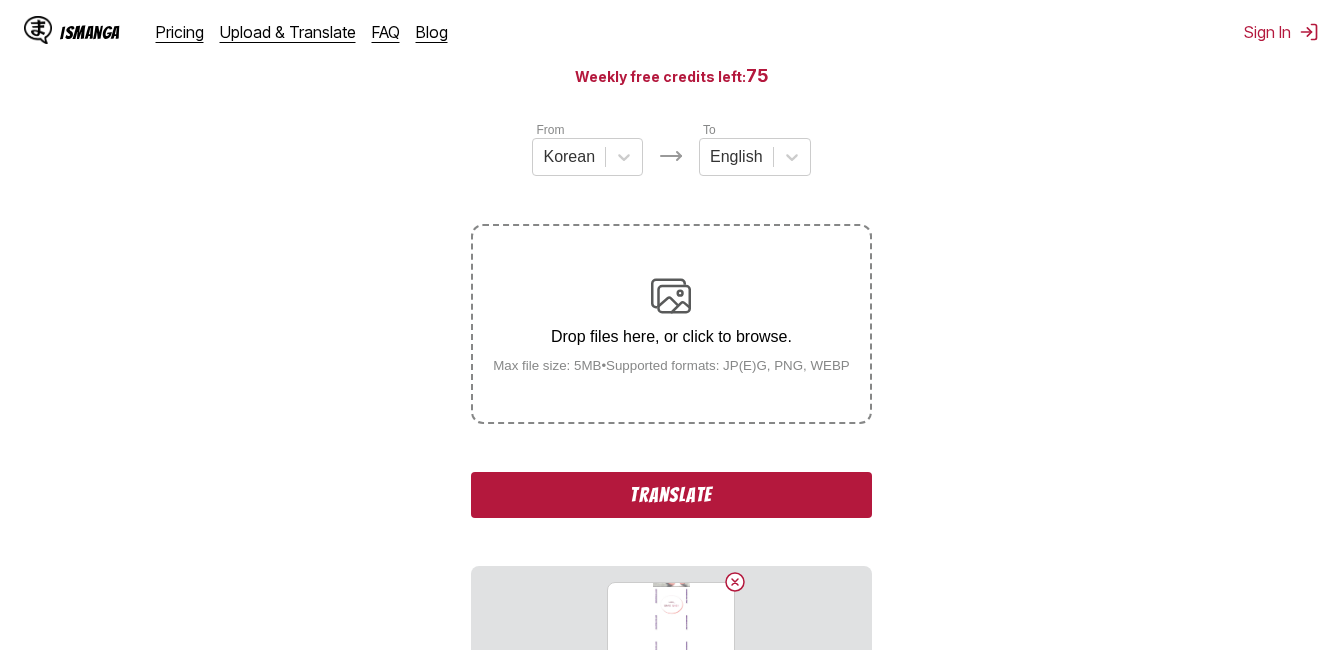 click on "From Korean To English Drop files here, or click to browse. Max file size: 5MB  •  Supported formats: JP(E)G, PNG, WEBP Translate 54_result-131_result131.jpg" at bounding box center [671, 423] 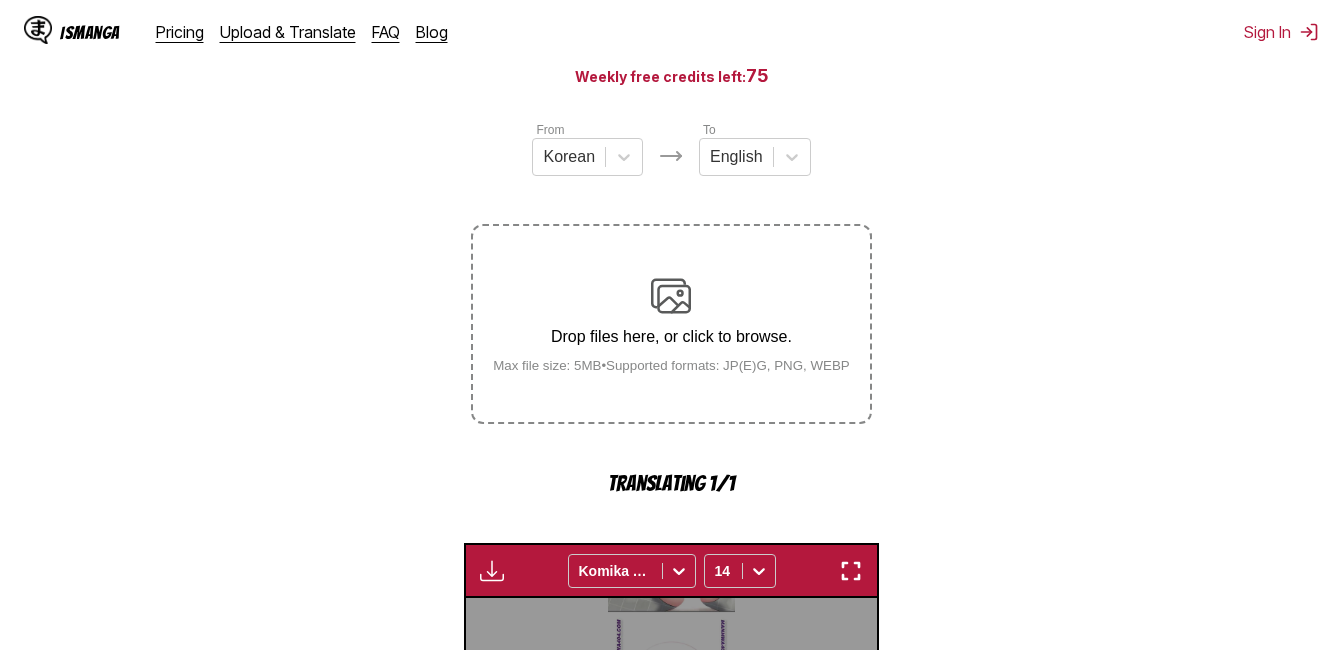 scroll, scrollTop: 638, scrollLeft: 0, axis: vertical 